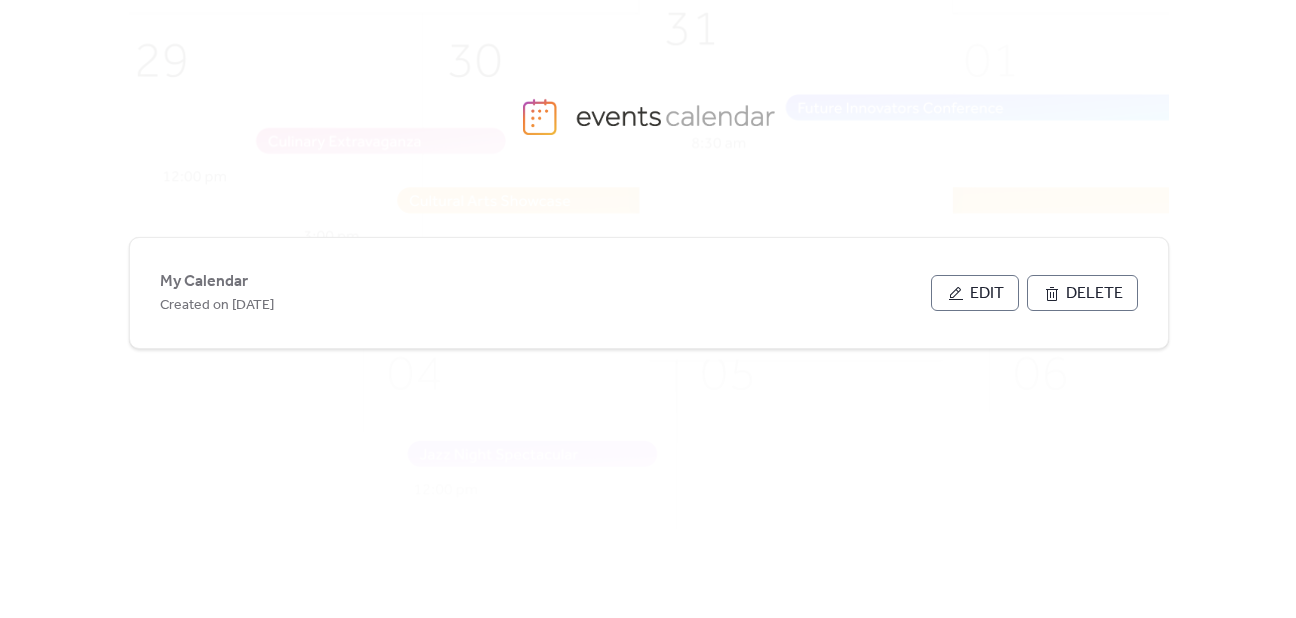 scroll, scrollTop: 0, scrollLeft: 0, axis: both 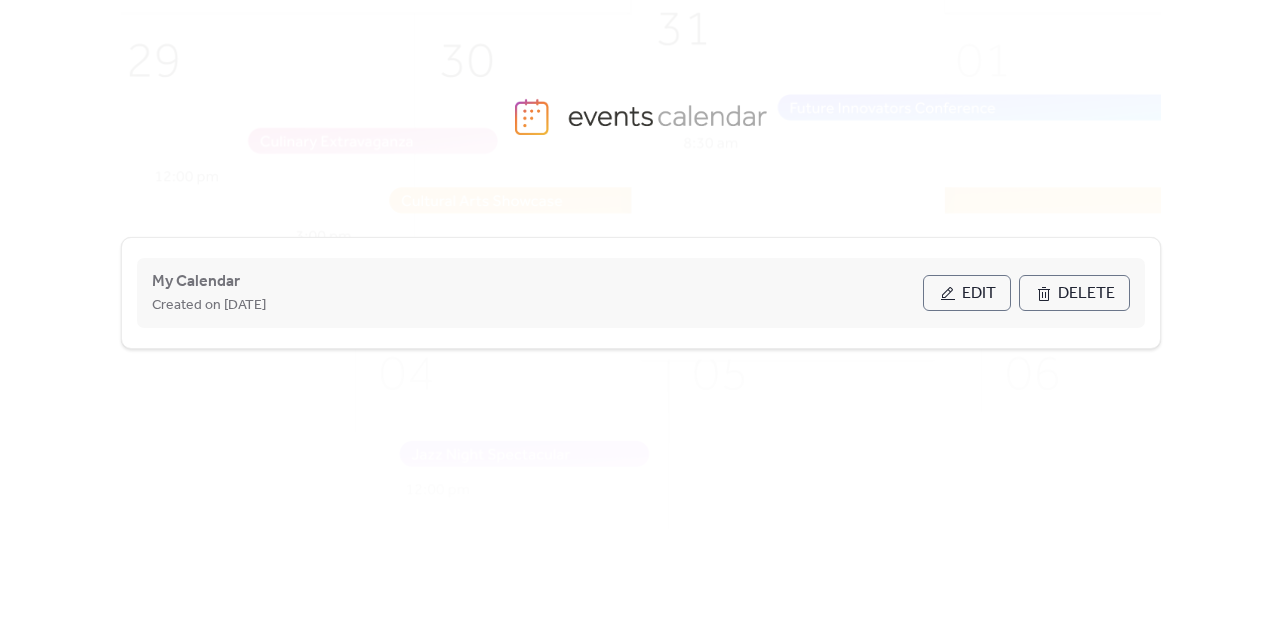 click on "Edit" at bounding box center [979, 294] 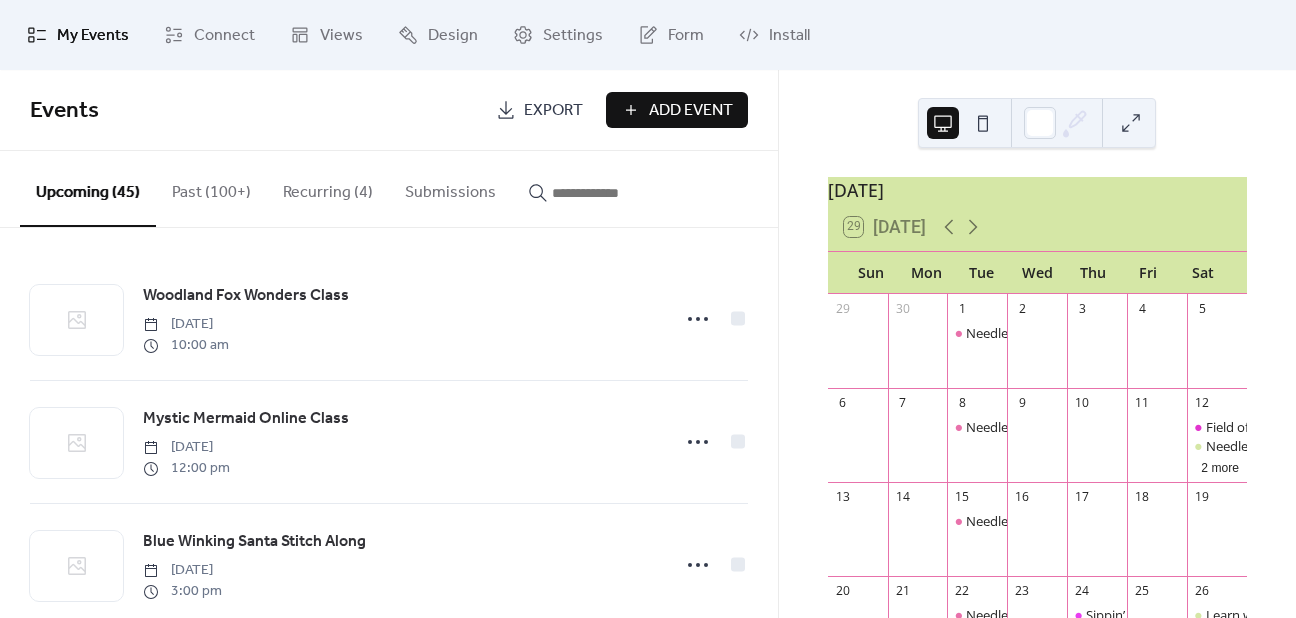 click on "Add Event" at bounding box center (691, 111) 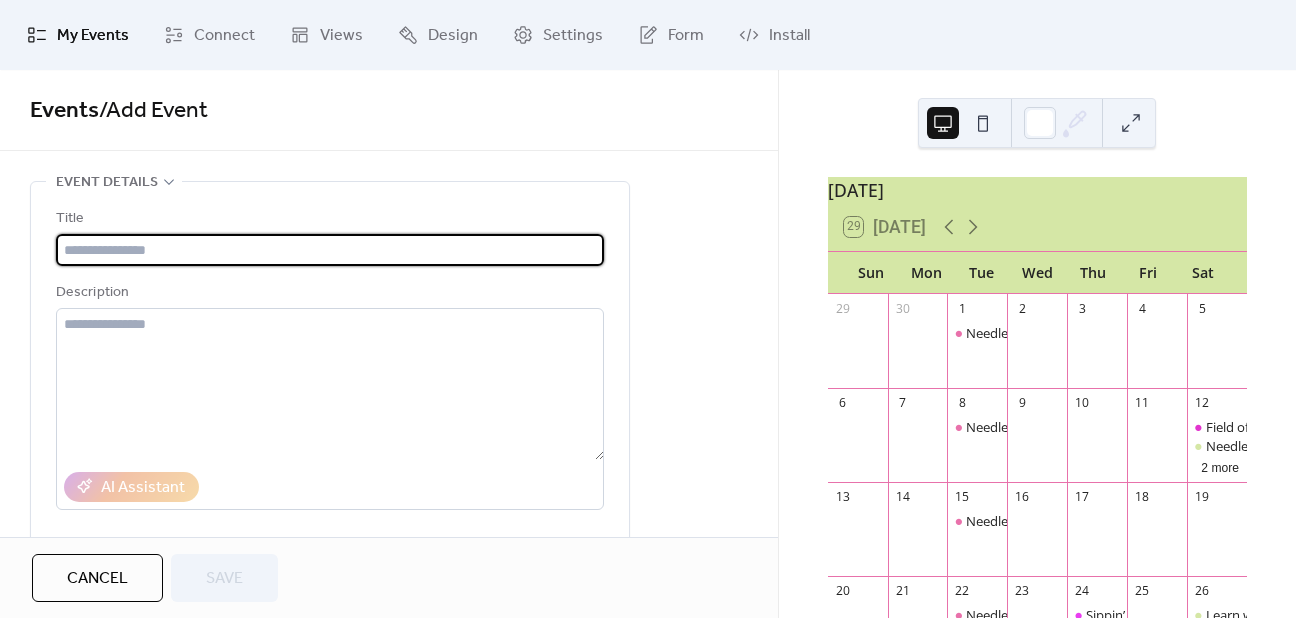 paste on "**********" 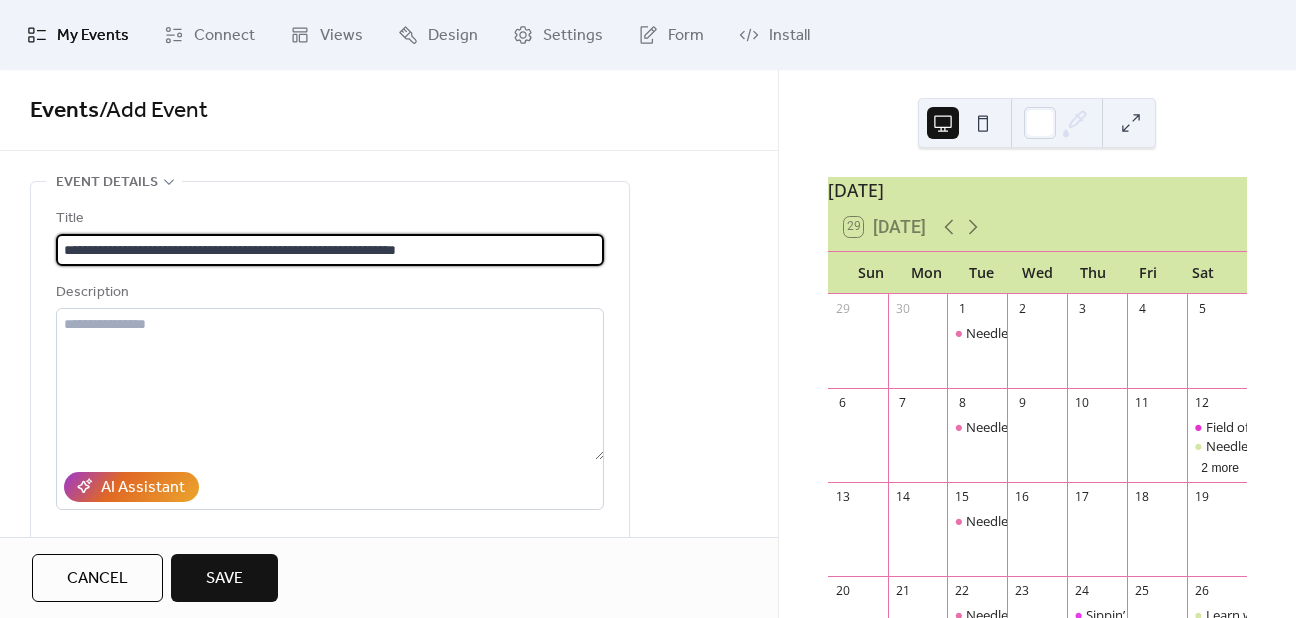 click on "**********" at bounding box center (330, 250) 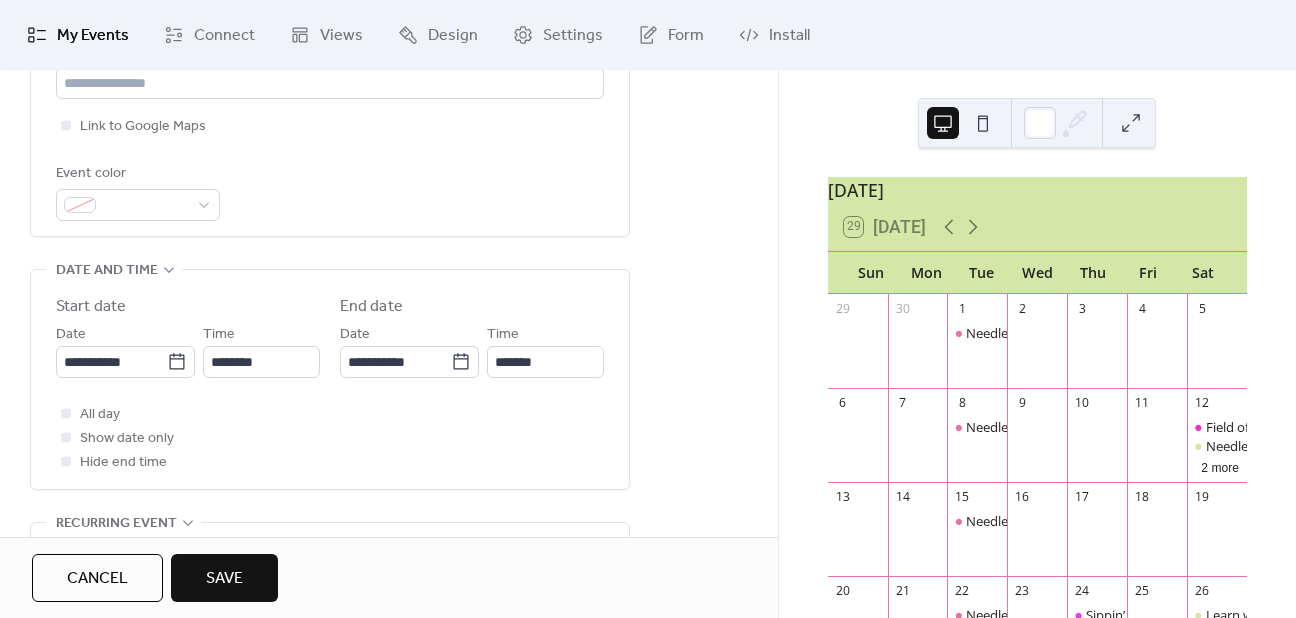 scroll, scrollTop: 500, scrollLeft: 0, axis: vertical 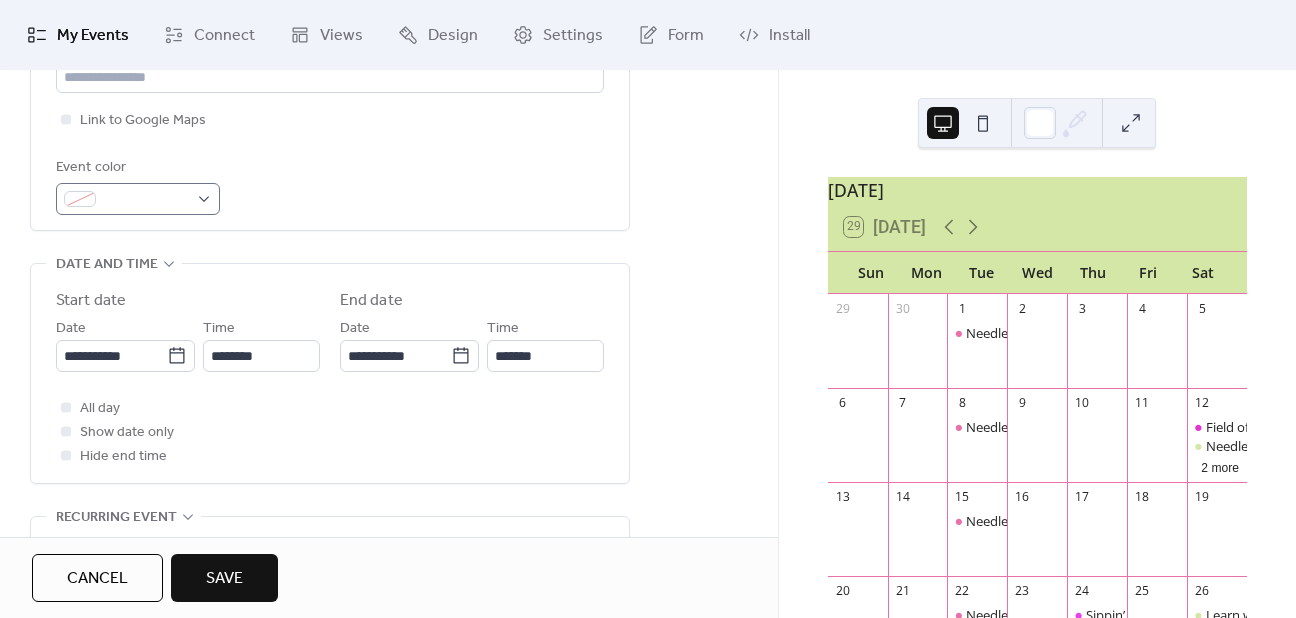 type on "**********" 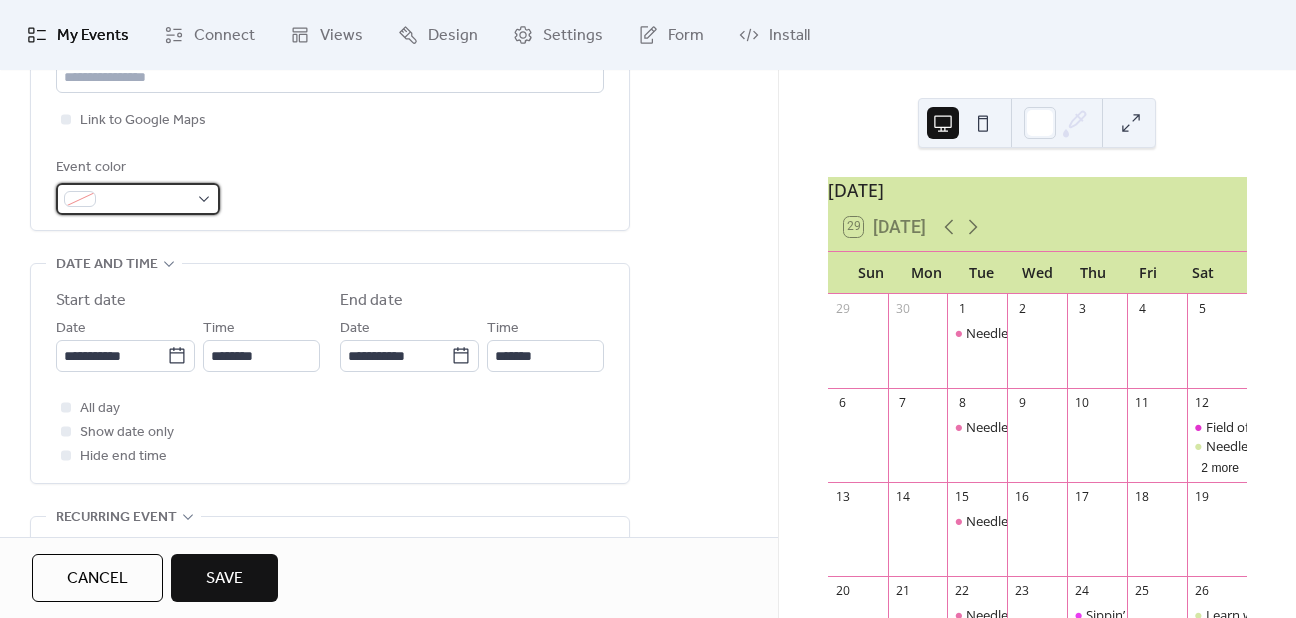 click at bounding box center [138, 199] 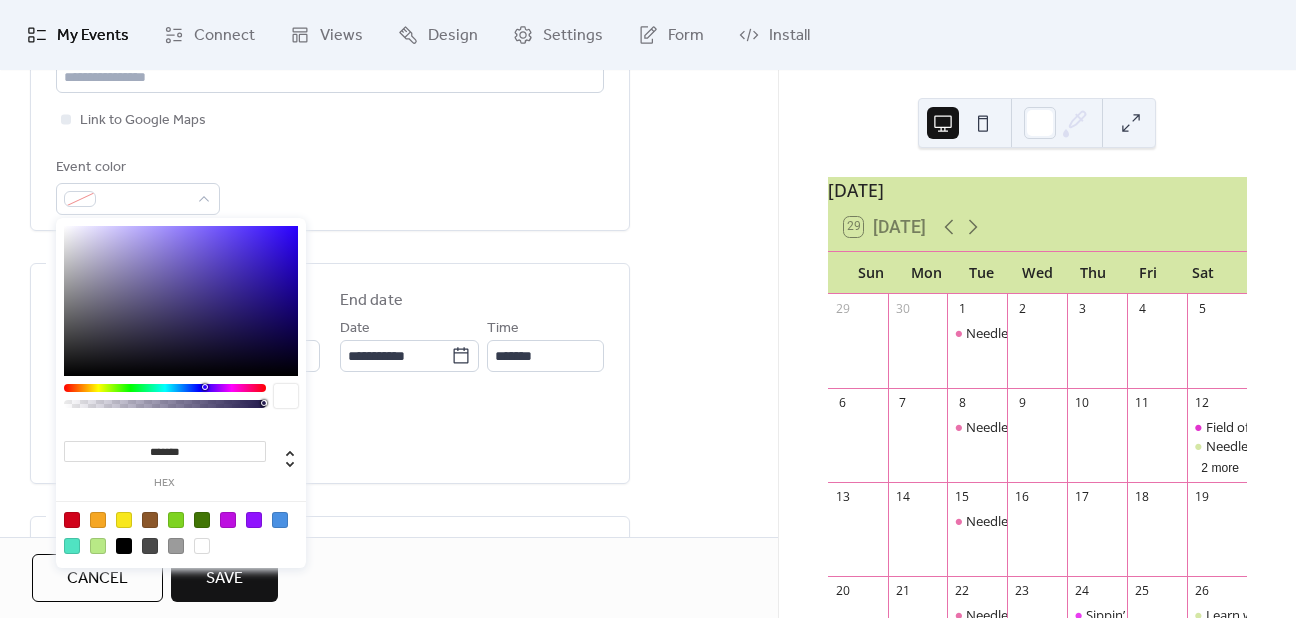click on "Event color" at bounding box center (330, 185) 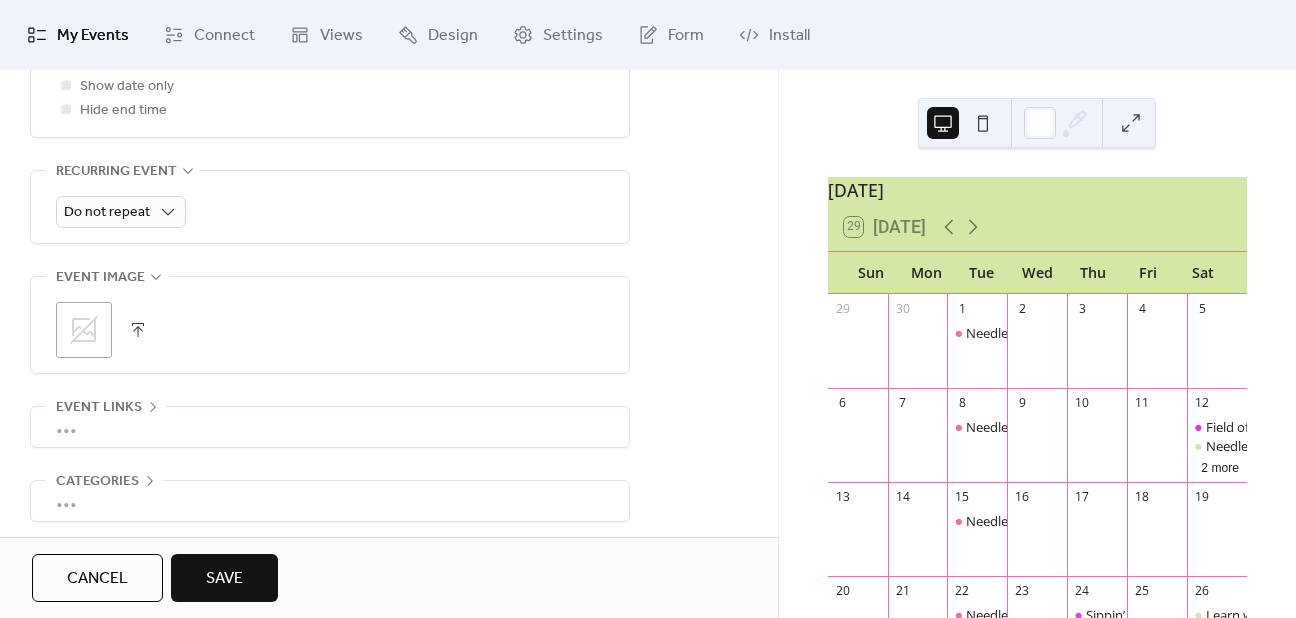 scroll, scrollTop: 925, scrollLeft: 0, axis: vertical 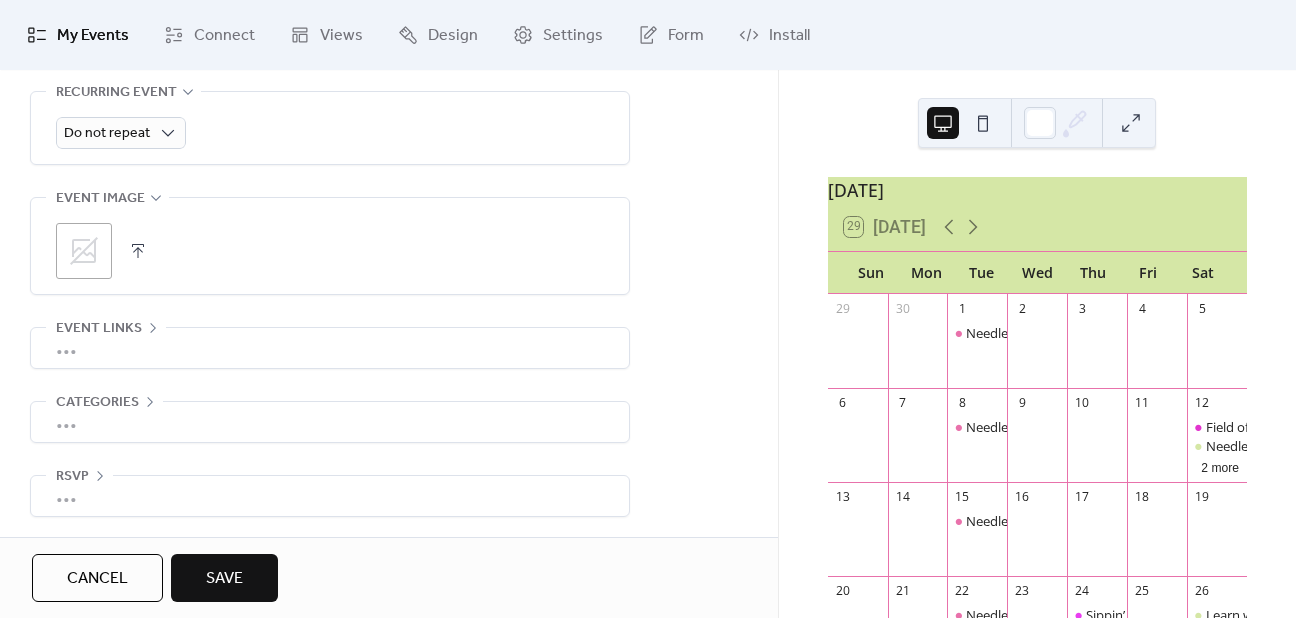 click 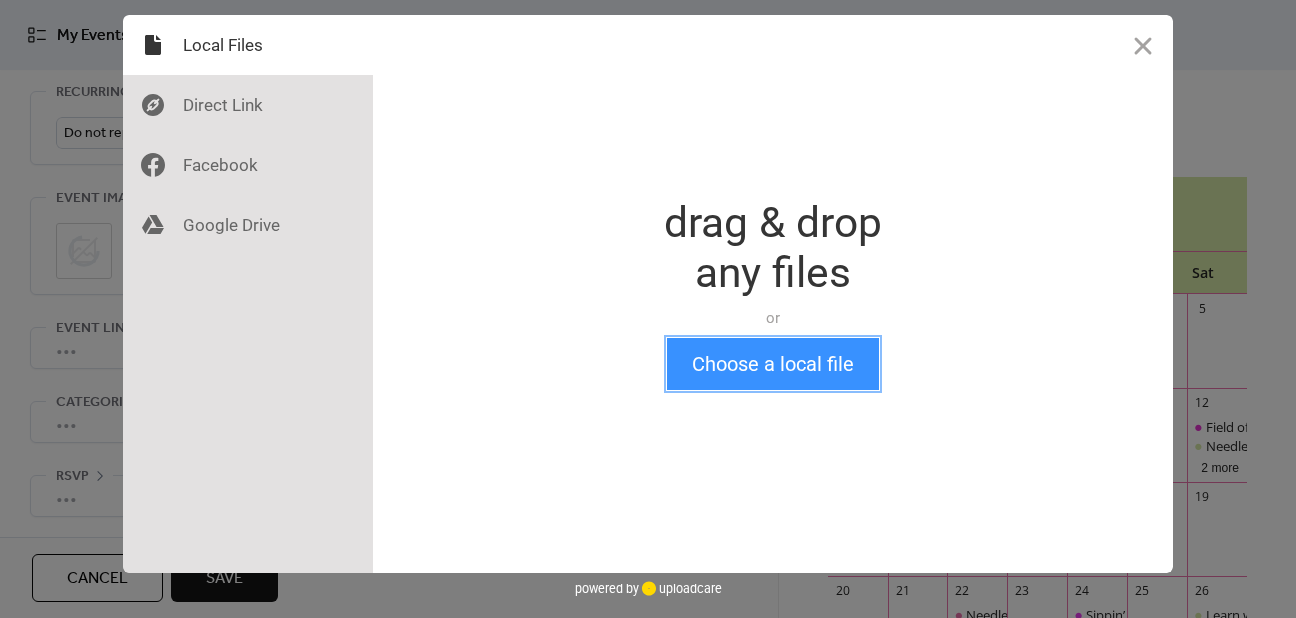 click on "Choose a local file" at bounding box center [773, 364] 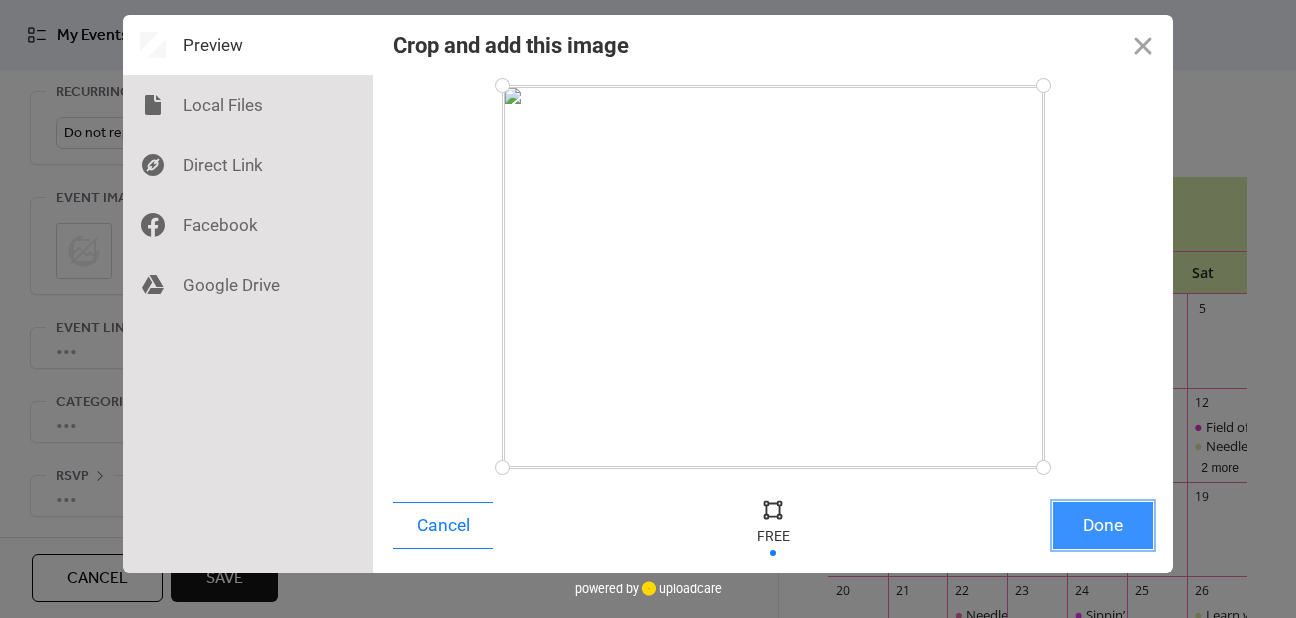 click on "Done" at bounding box center [1103, 525] 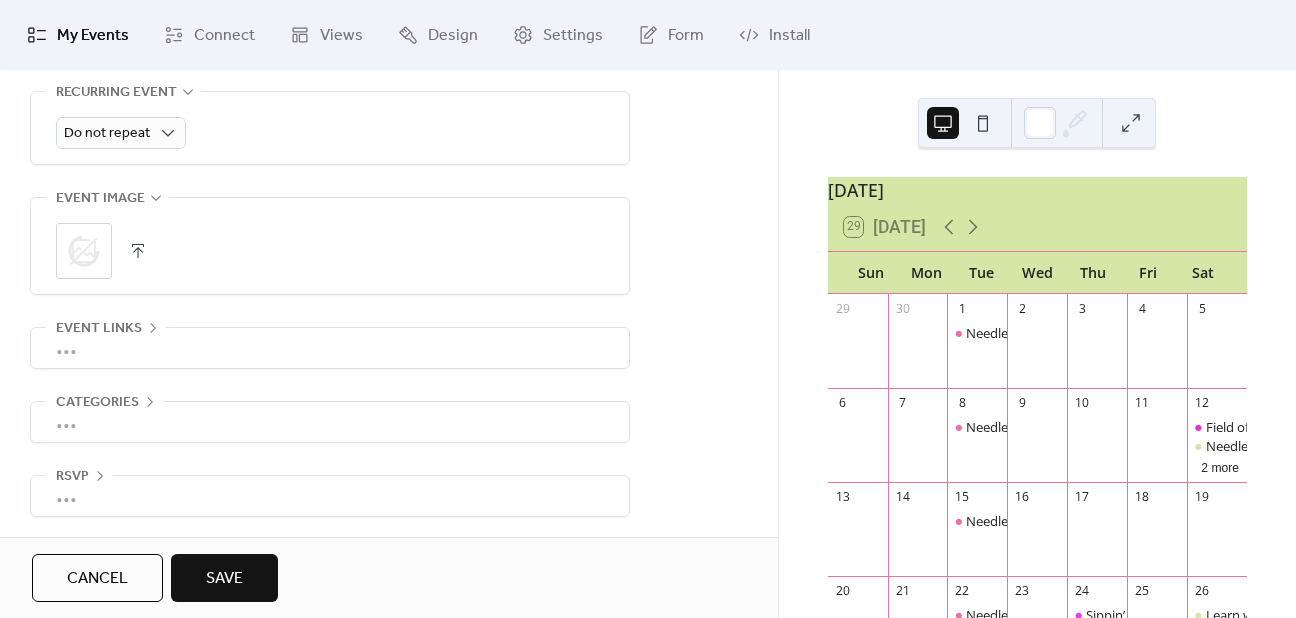 click on "•••" at bounding box center [330, 348] 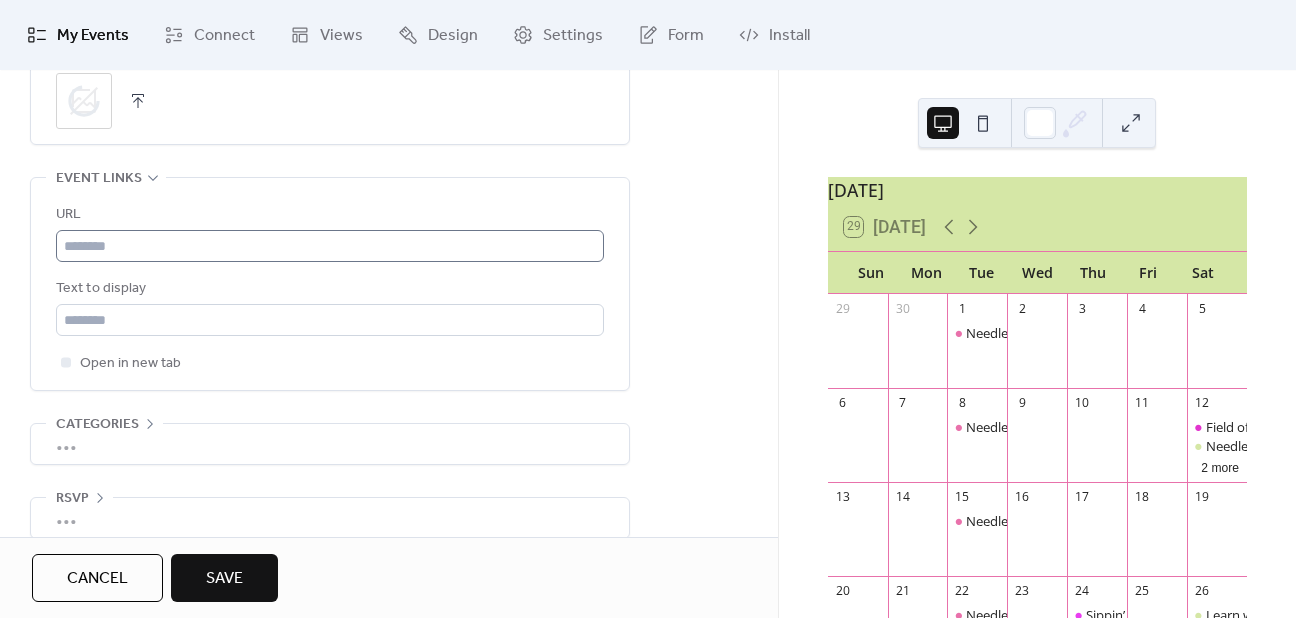 scroll, scrollTop: 1076, scrollLeft: 0, axis: vertical 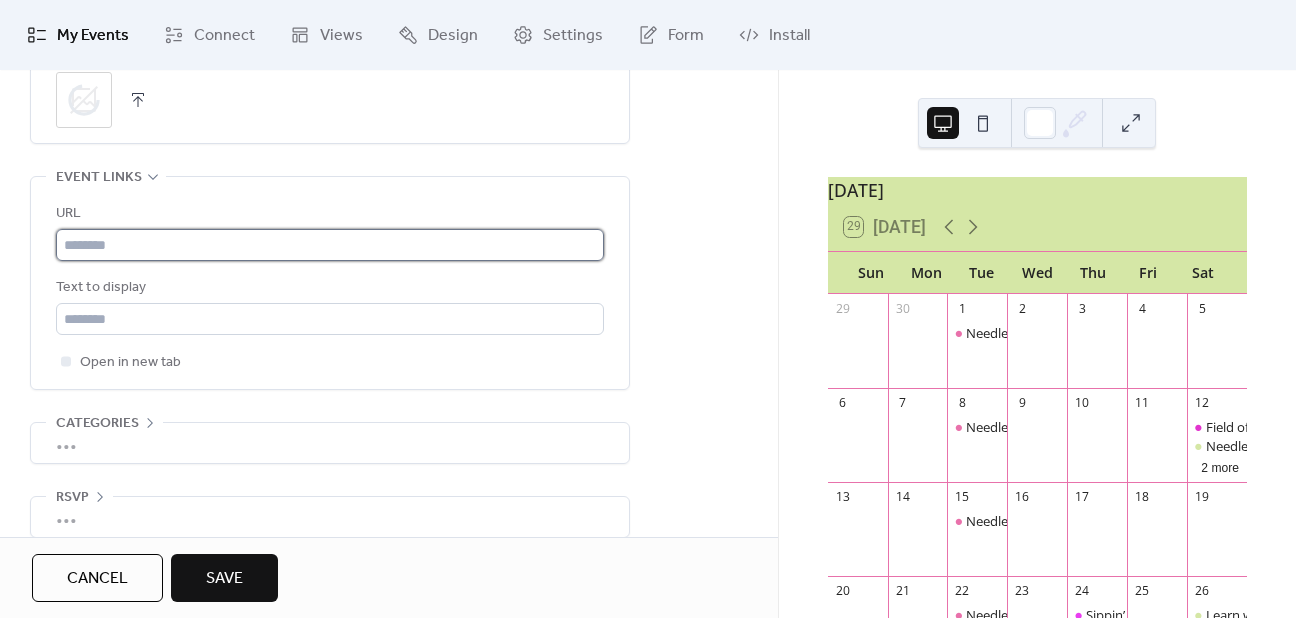 click at bounding box center (330, 245) 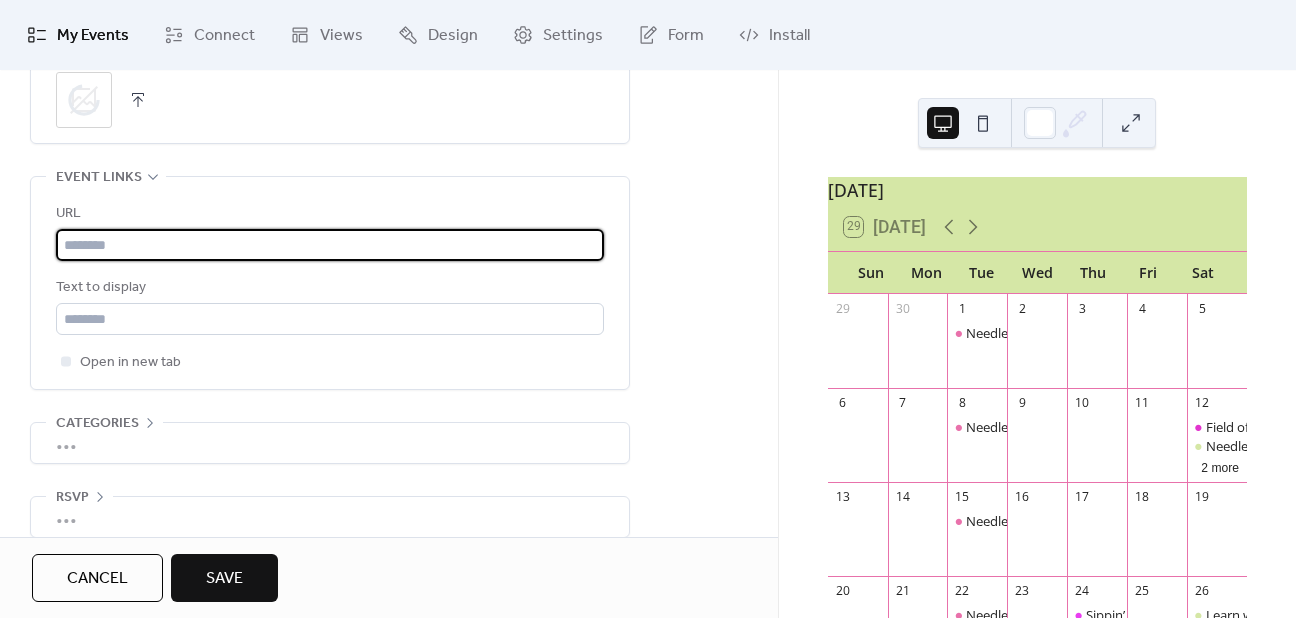 paste on "**********" 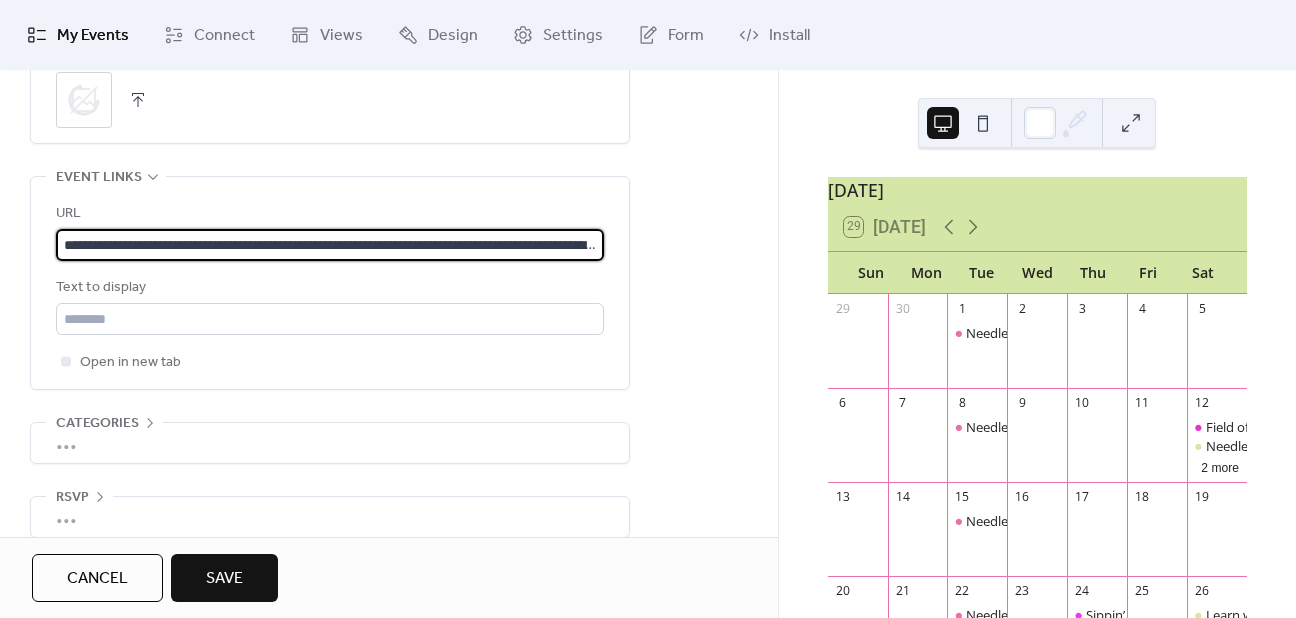 scroll, scrollTop: 0, scrollLeft: 408, axis: horizontal 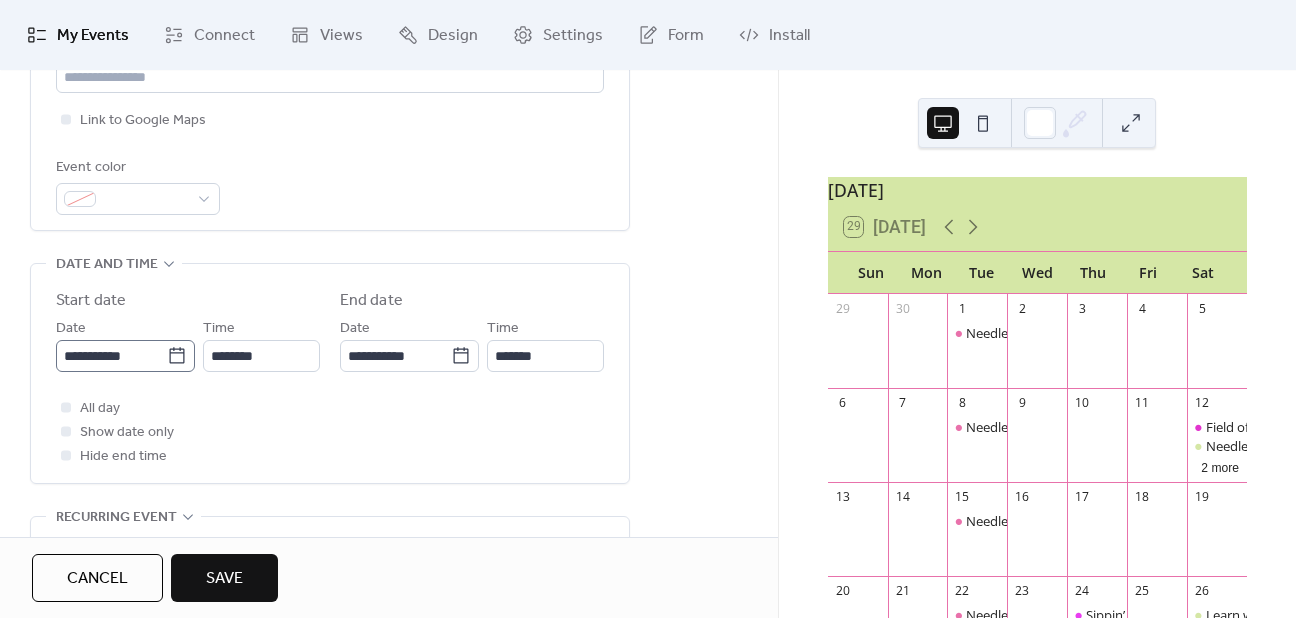 type on "**********" 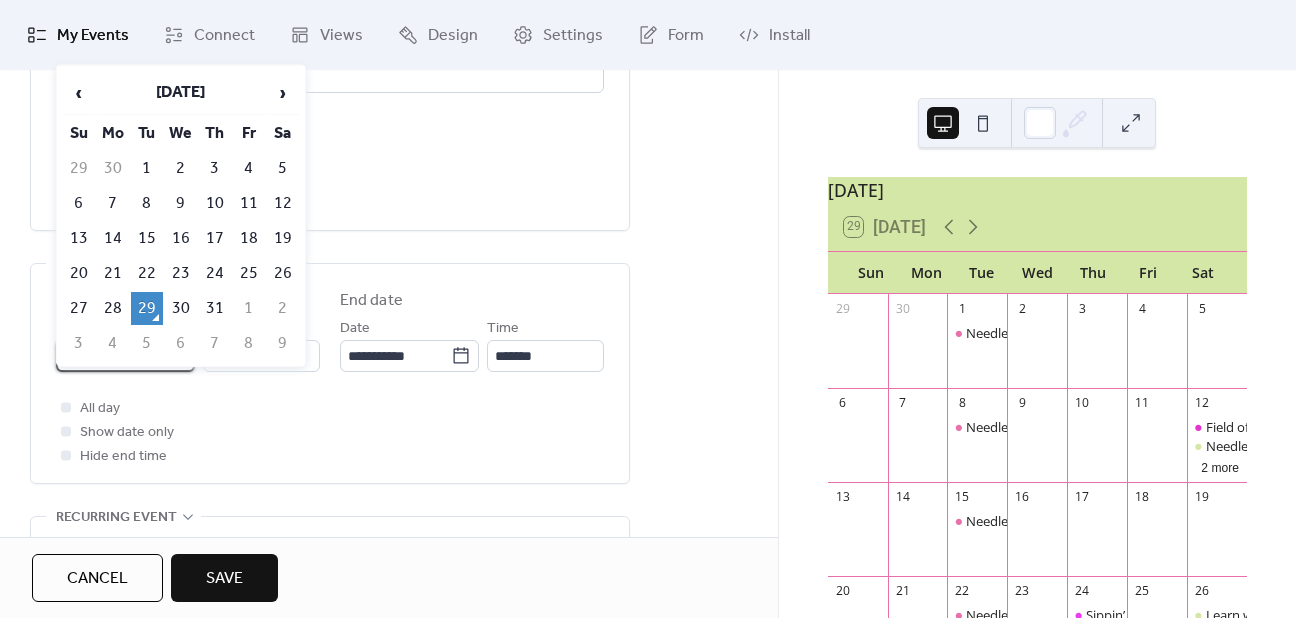 click on "**********" at bounding box center [111, 356] 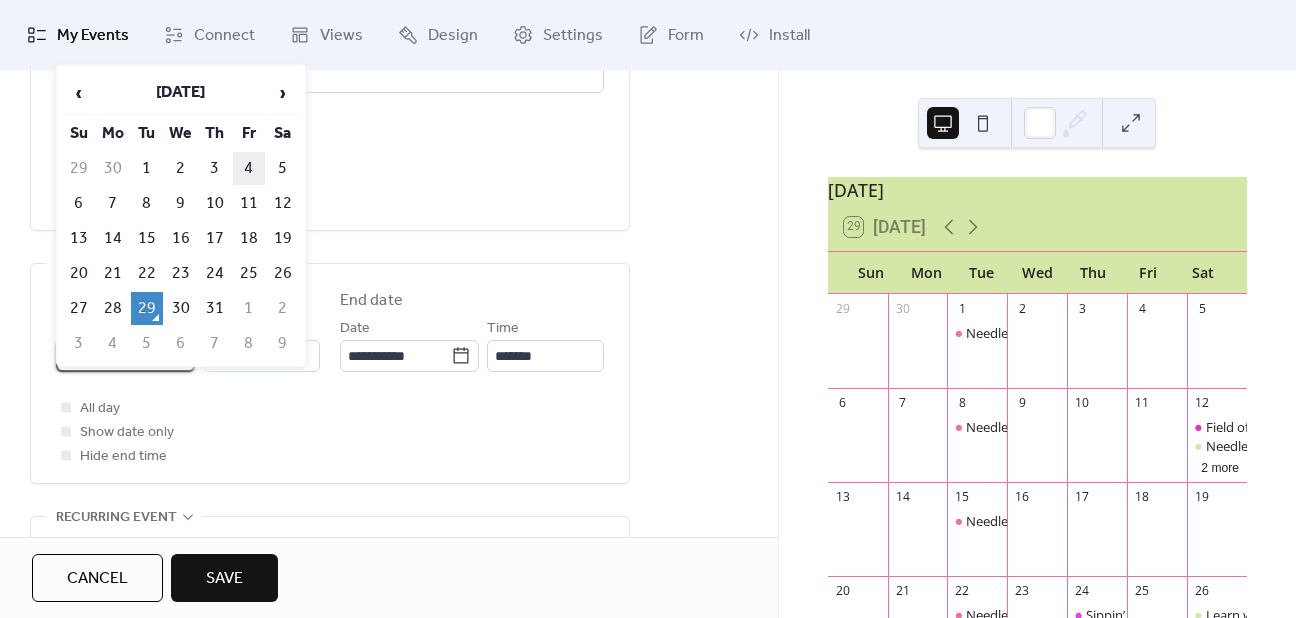 type 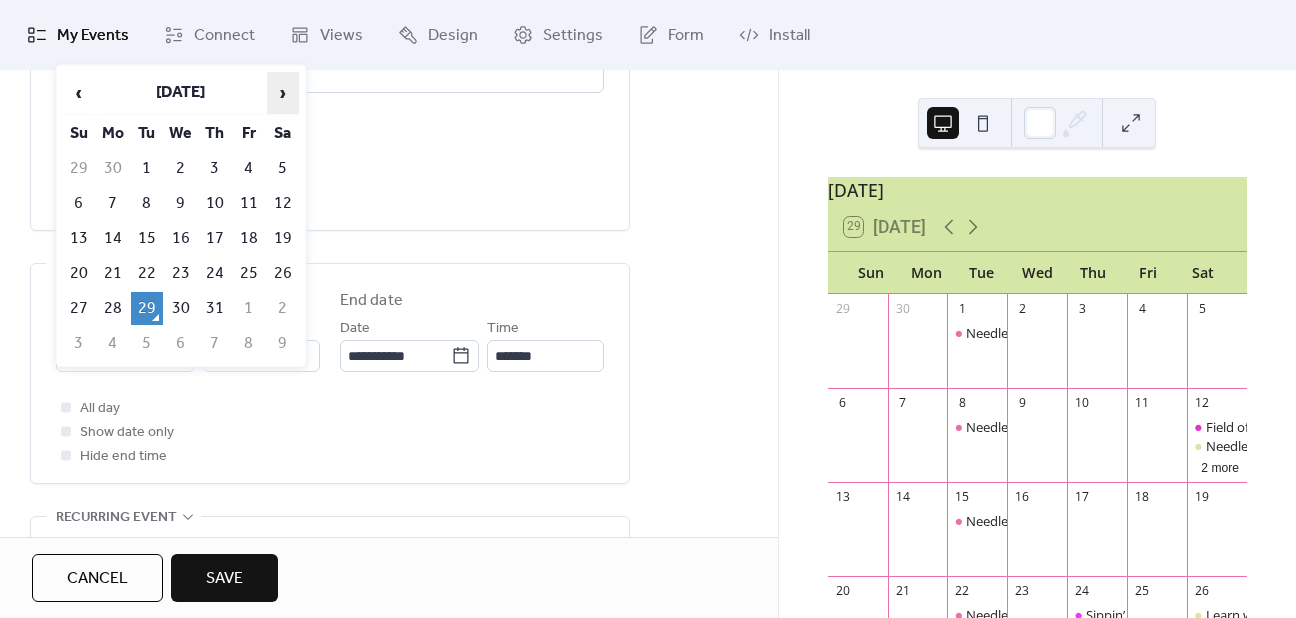 click on "›" at bounding box center (283, 93) 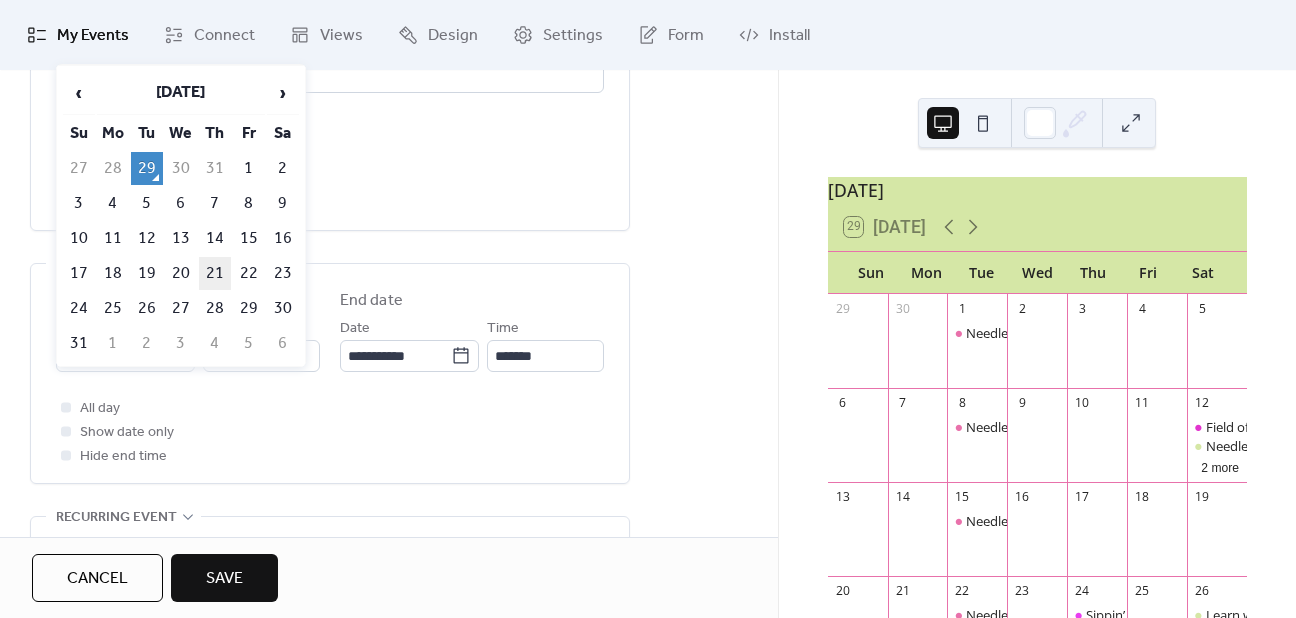 click on "21" at bounding box center (215, 273) 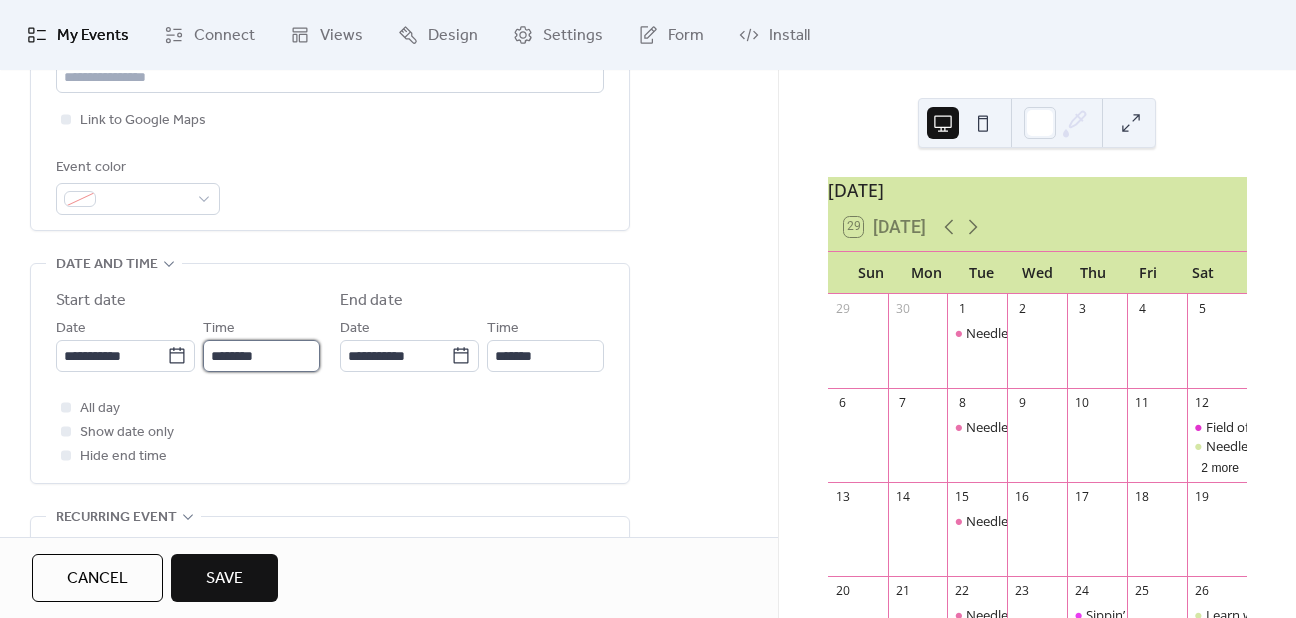 click on "********" at bounding box center (261, 356) 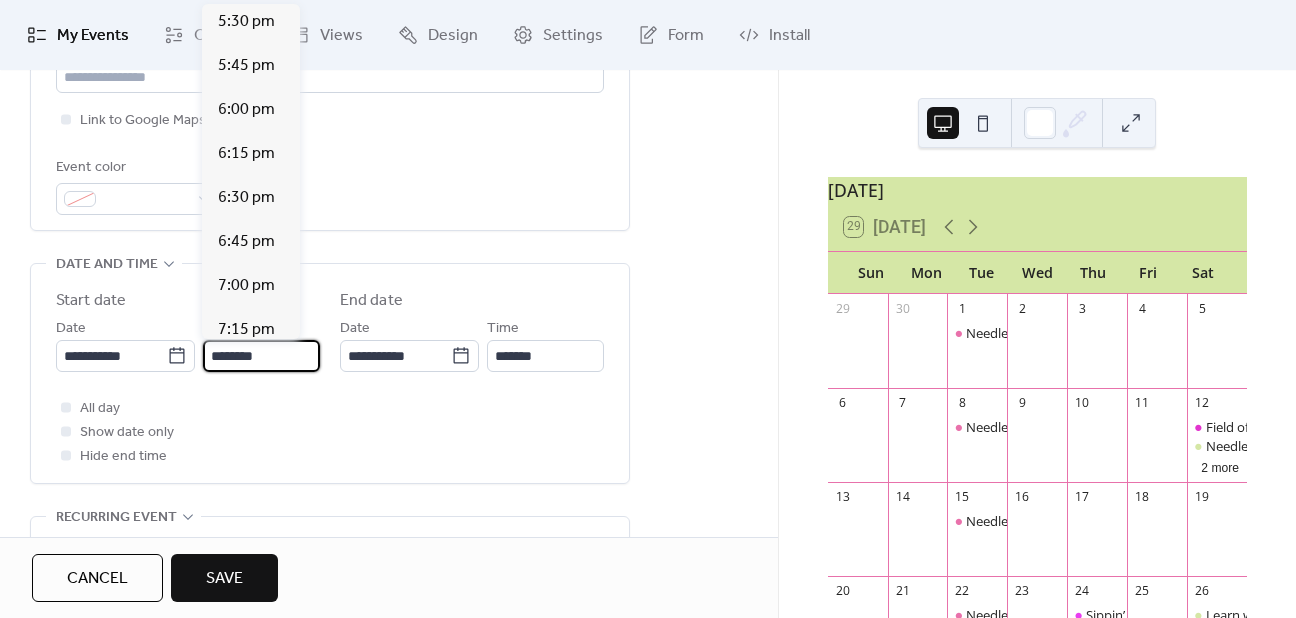 scroll, scrollTop: 3084, scrollLeft: 0, axis: vertical 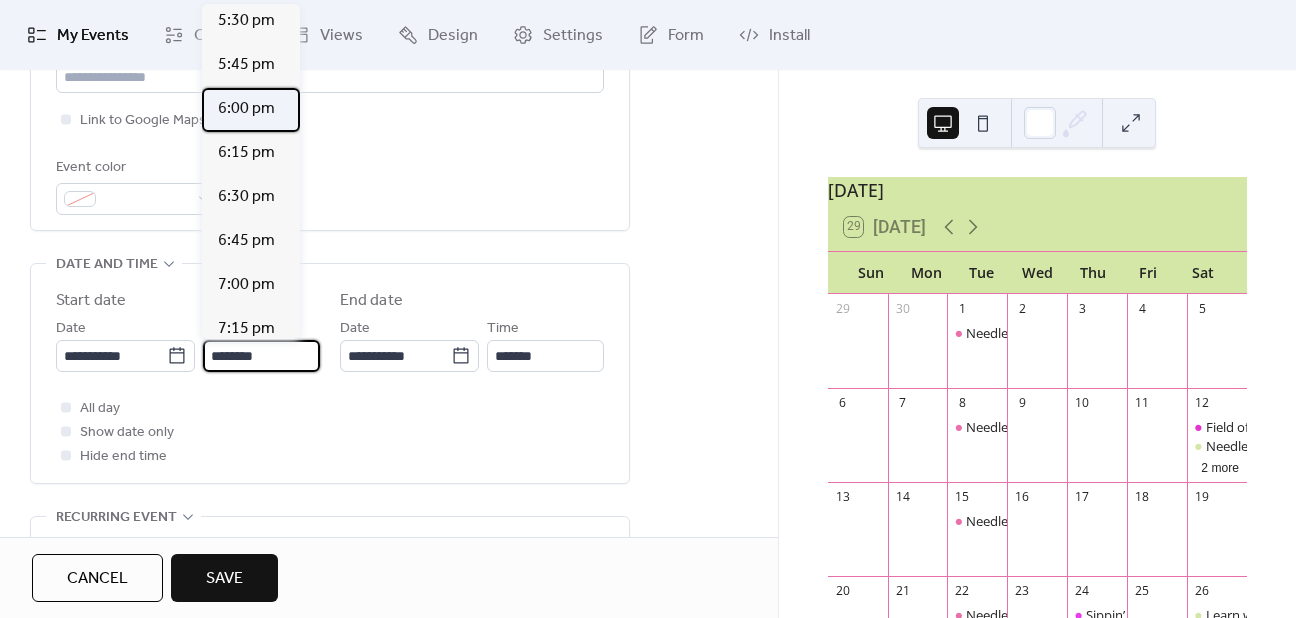 click on "6:00 pm" at bounding box center [246, 109] 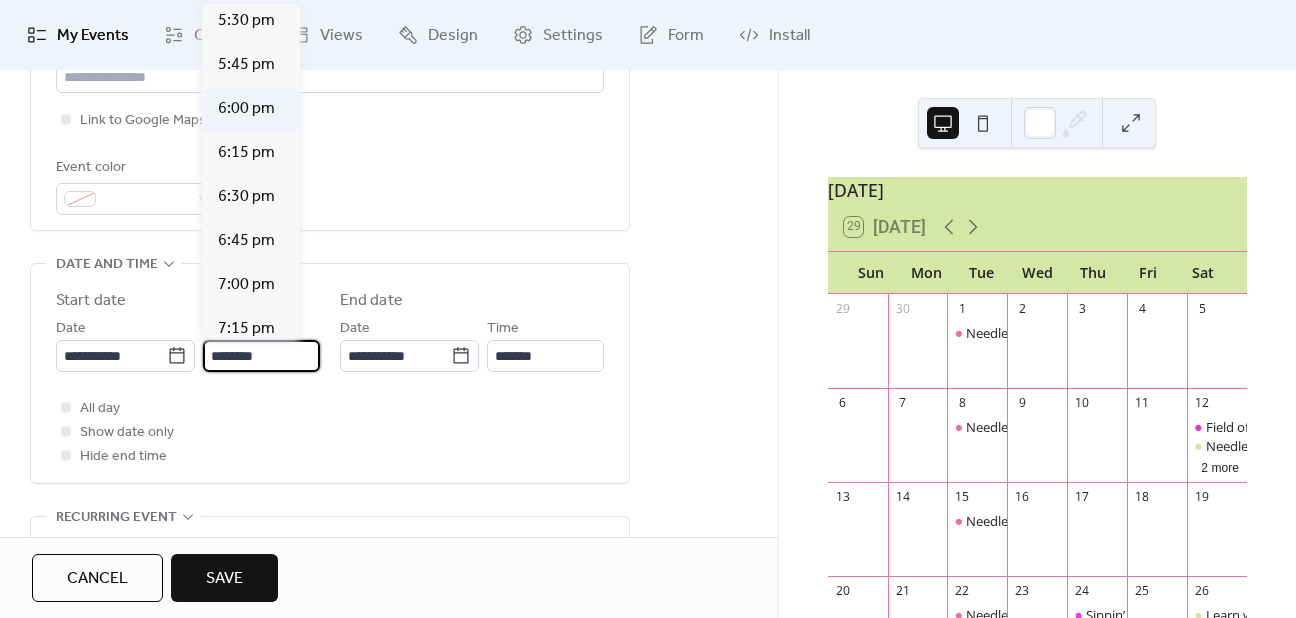 type on "*******" 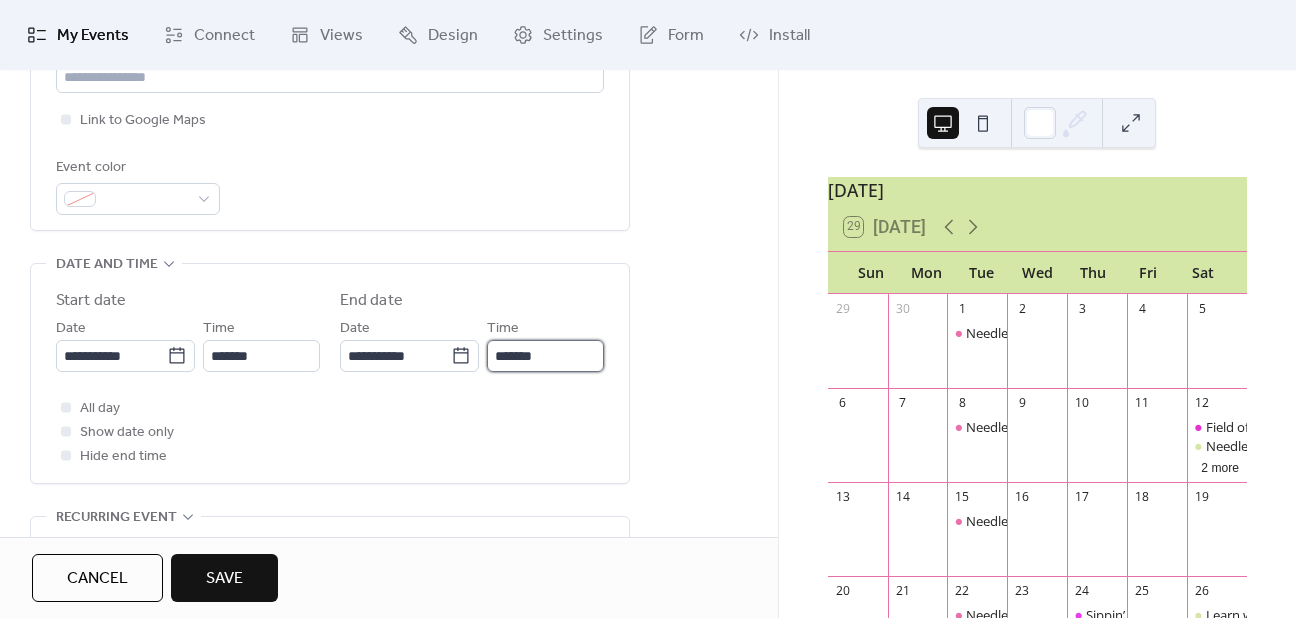 click on "*******" at bounding box center [545, 356] 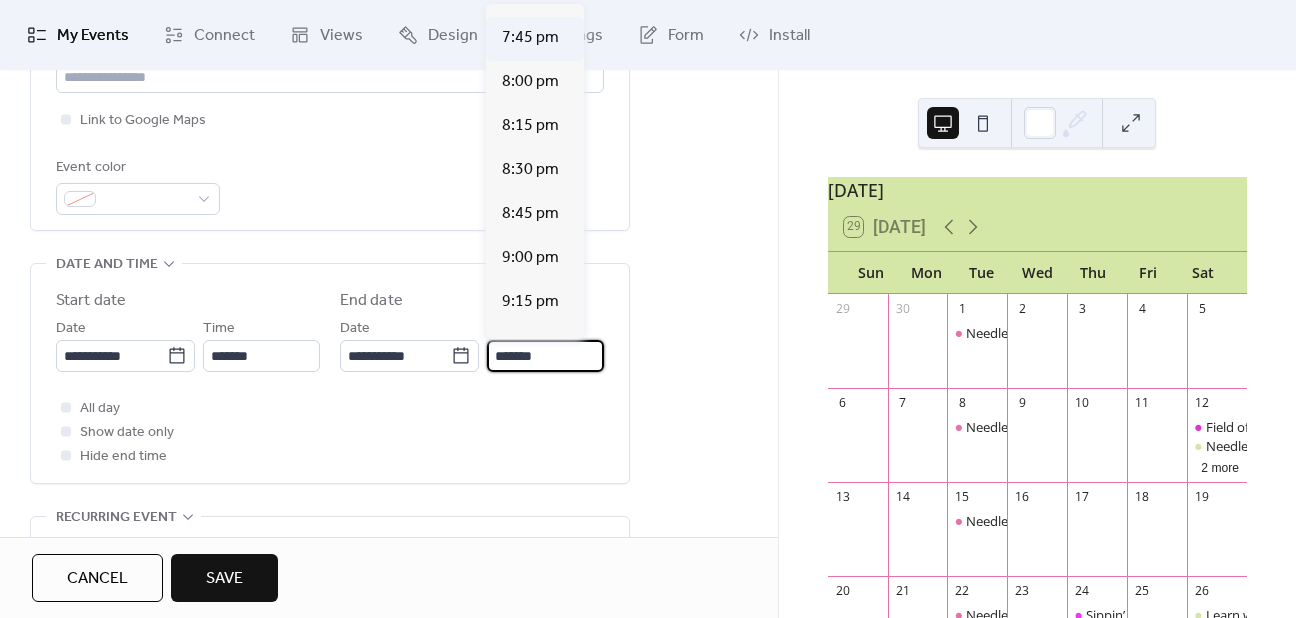 scroll, scrollTop: 256, scrollLeft: 0, axis: vertical 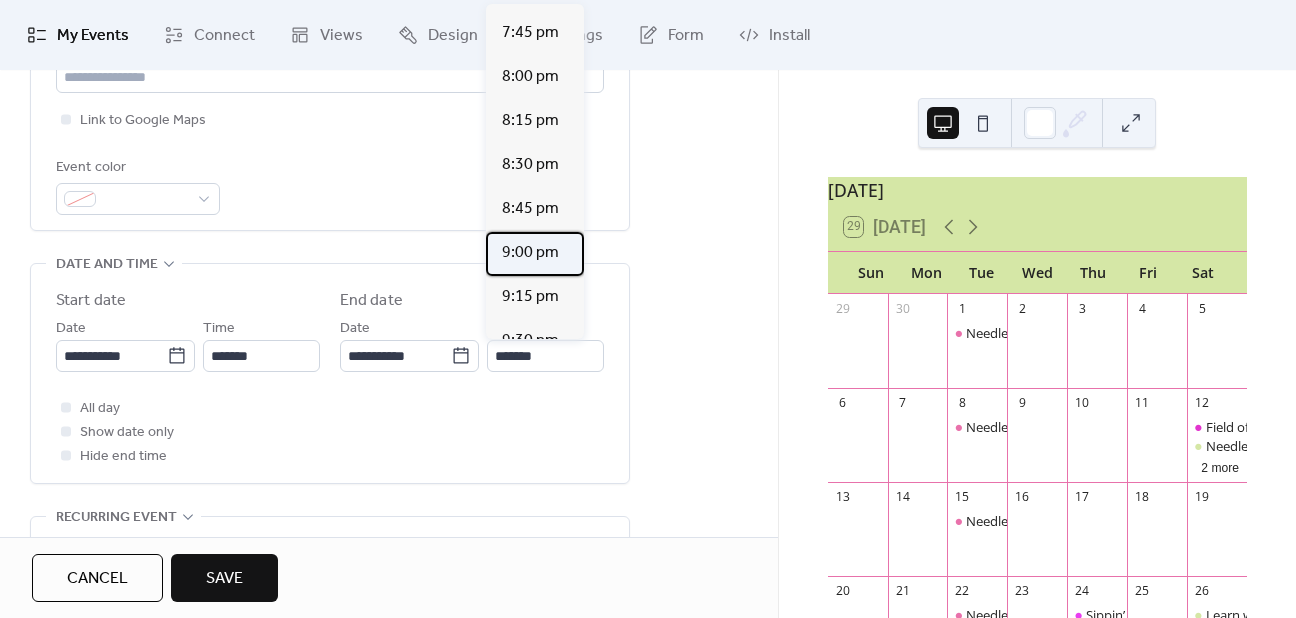 click on "9:00 pm" at bounding box center (530, 253) 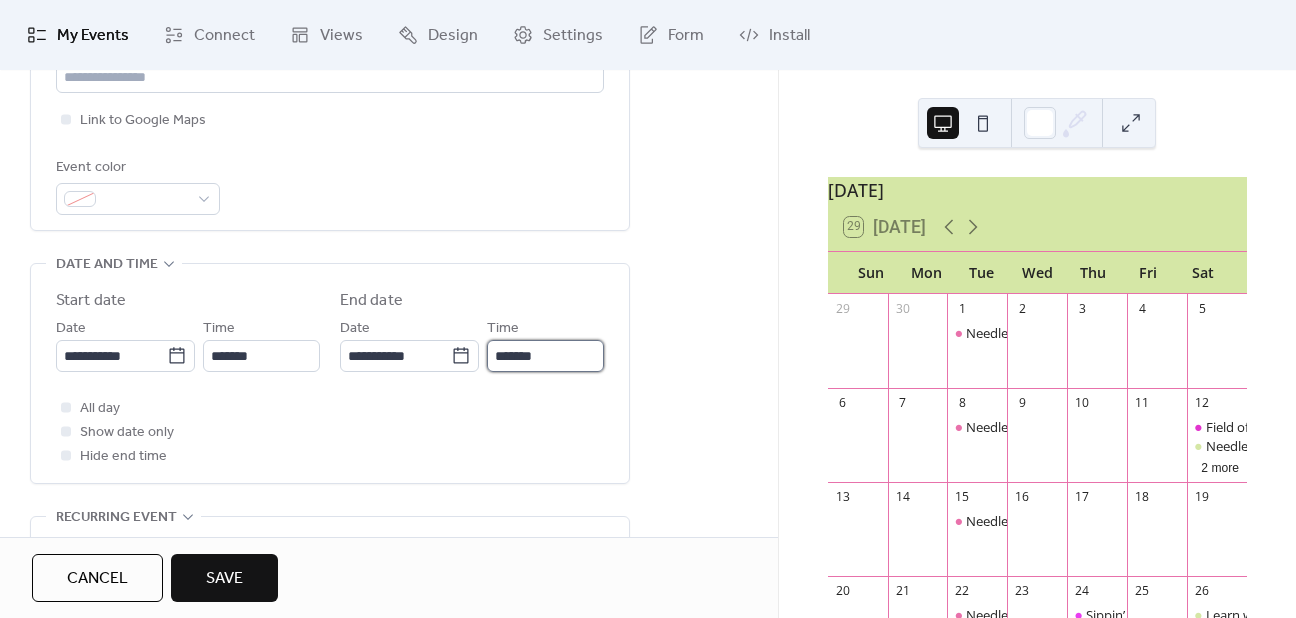 click on "*******" at bounding box center (545, 356) 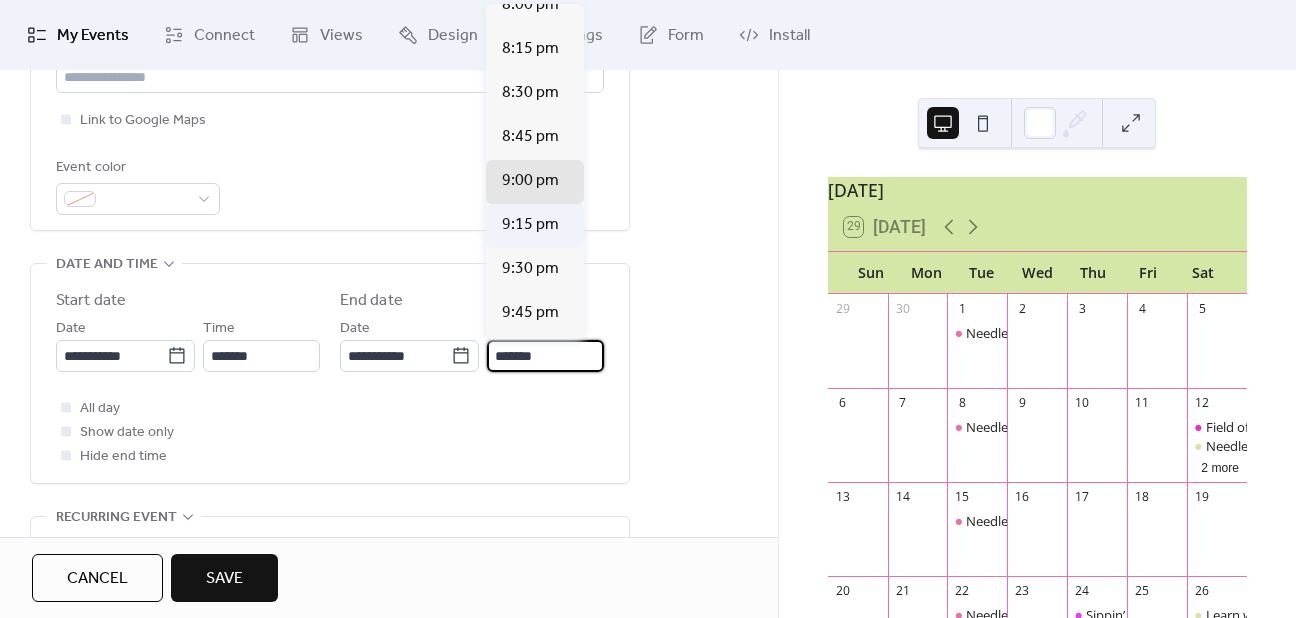 scroll, scrollTop: 322, scrollLeft: 0, axis: vertical 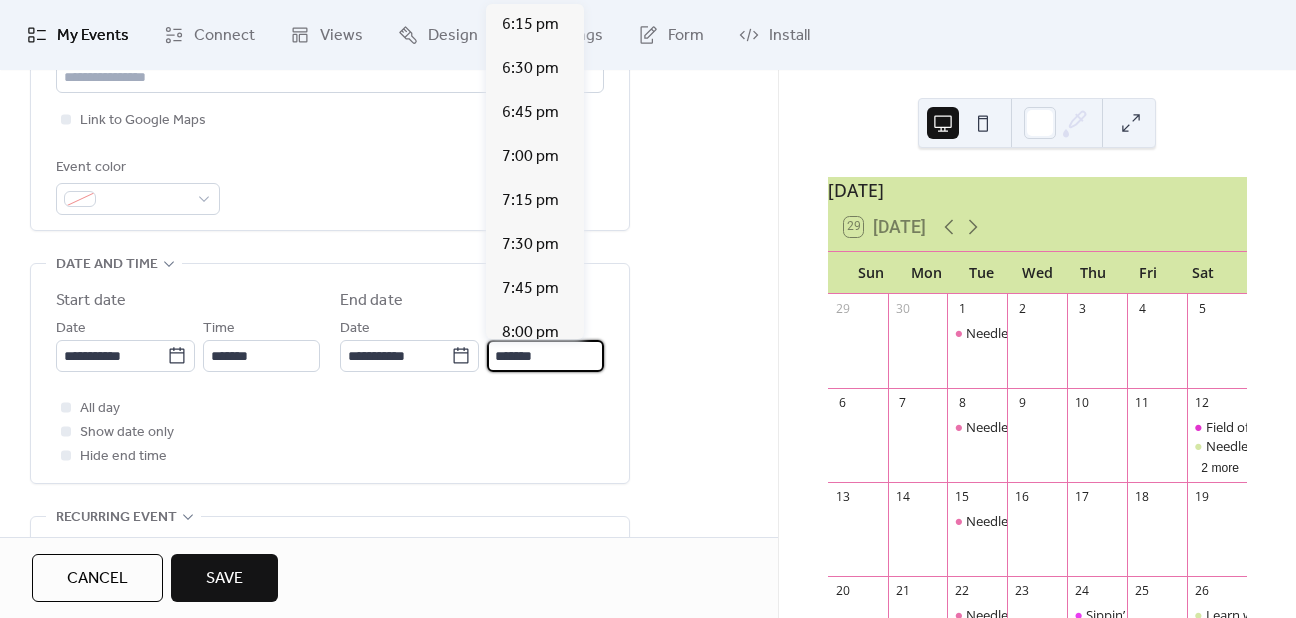 click on "*******" at bounding box center (545, 356) 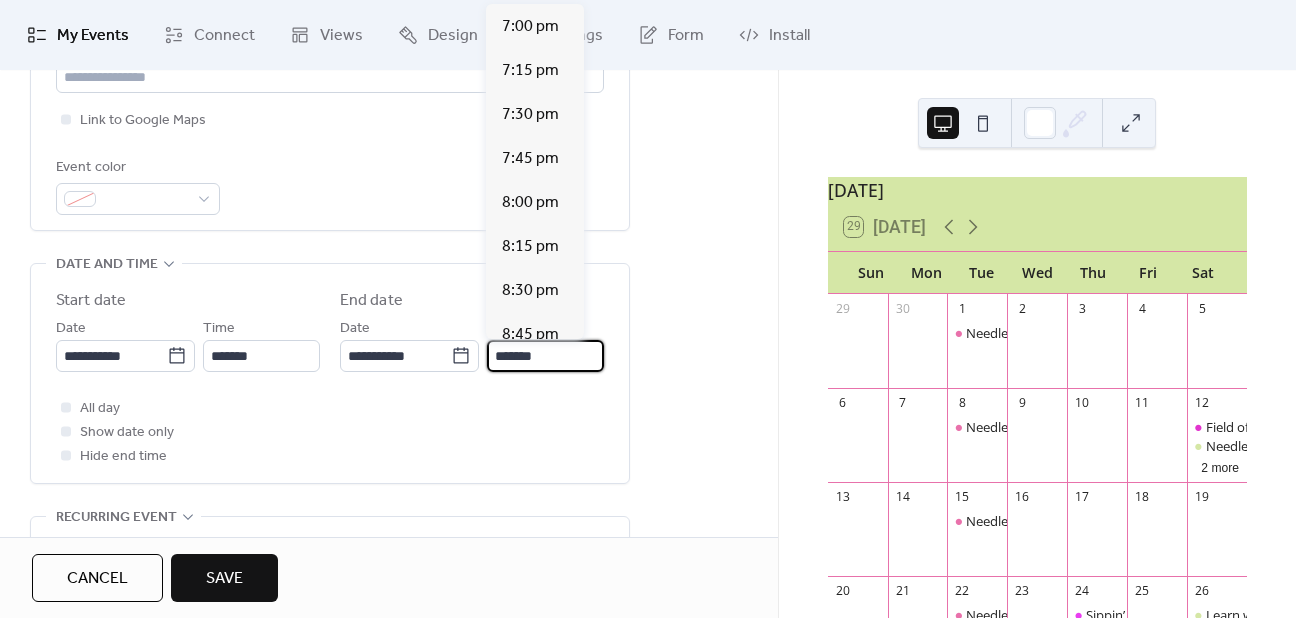 scroll, scrollTop: 131, scrollLeft: 0, axis: vertical 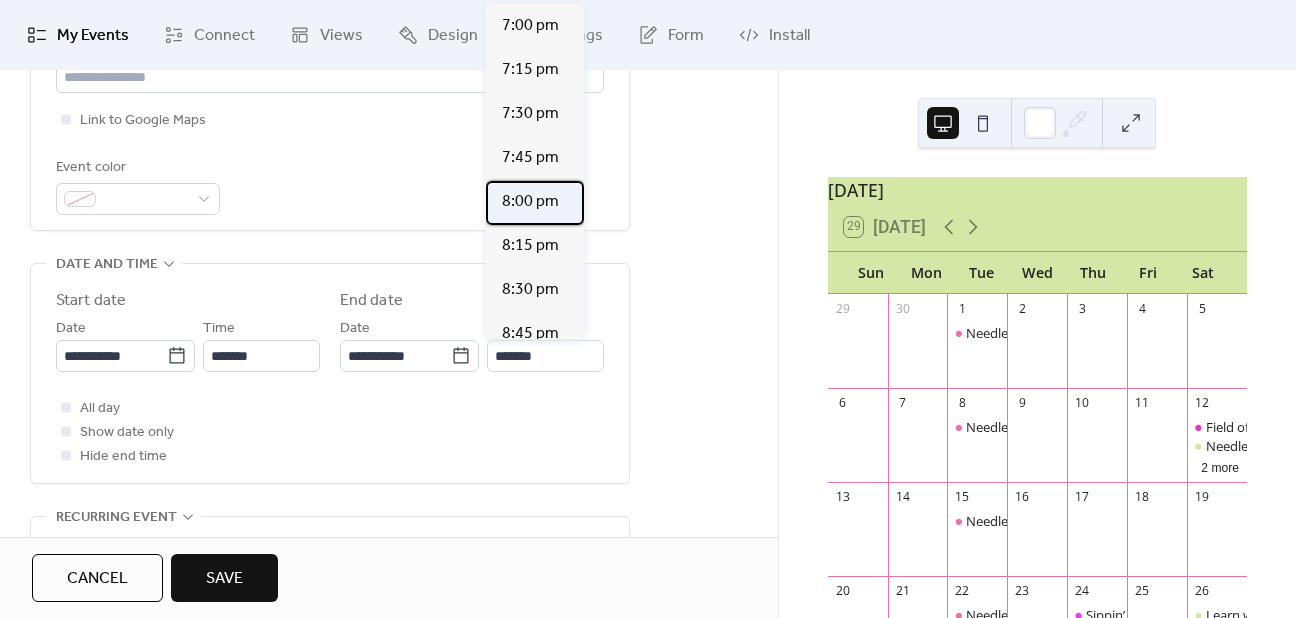 click on "8:00 pm" at bounding box center [530, 202] 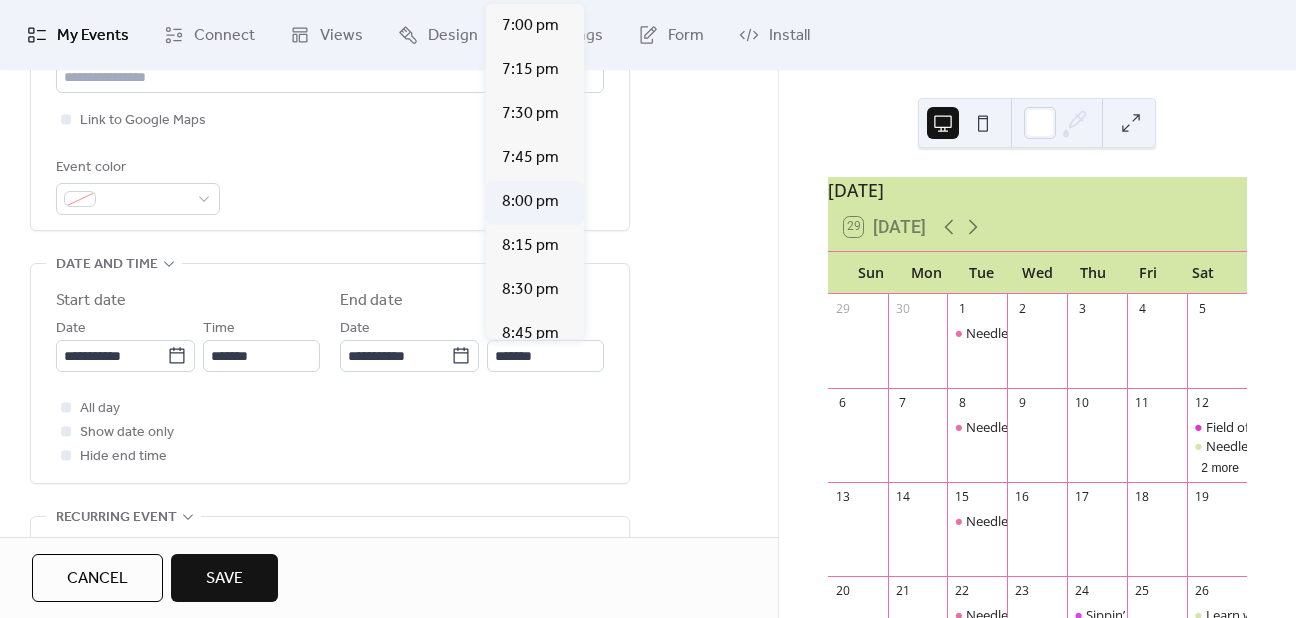 type on "*******" 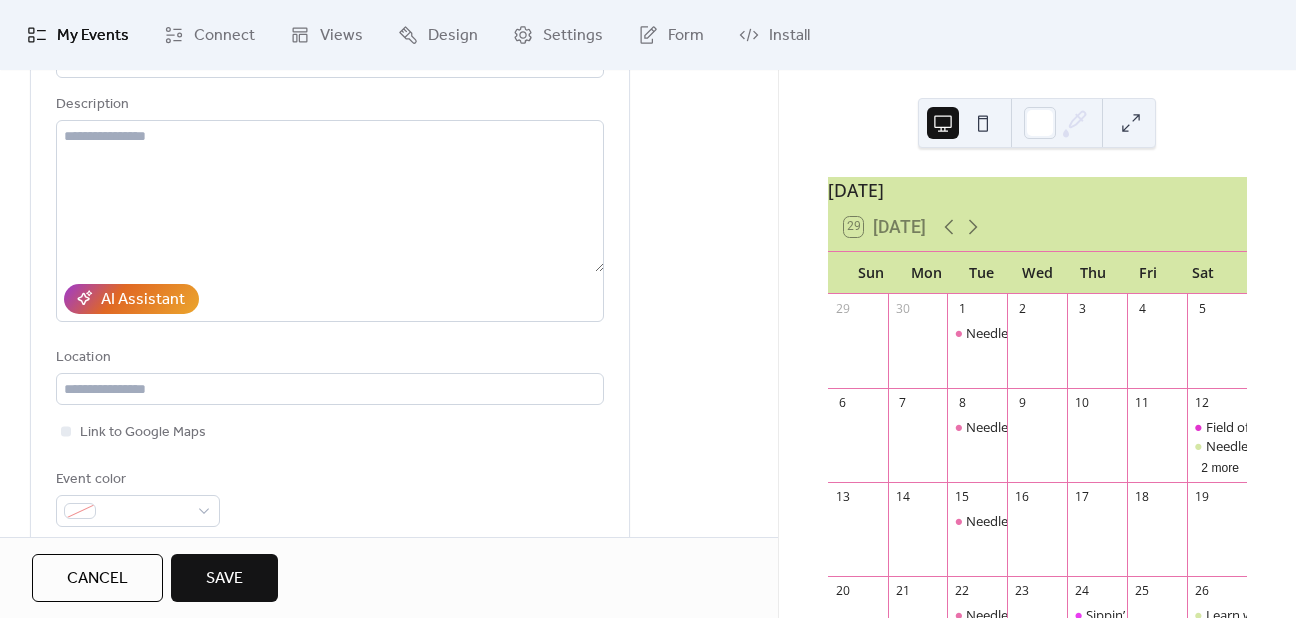 scroll, scrollTop: 191, scrollLeft: 0, axis: vertical 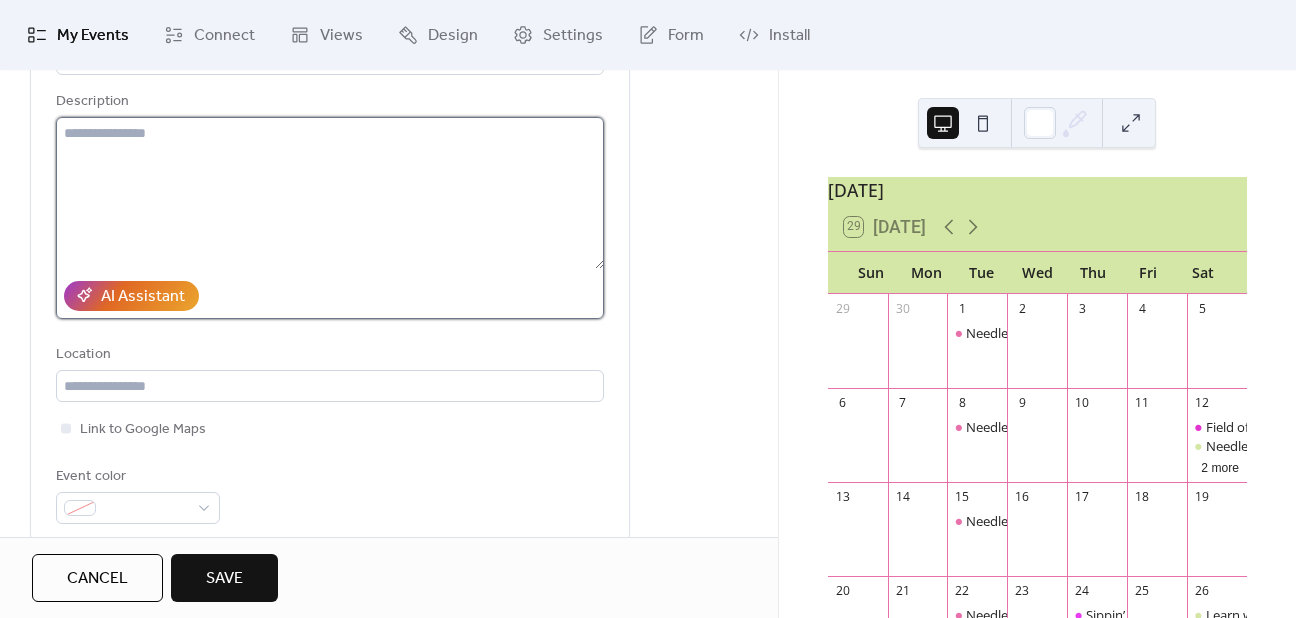 click at bounding box center [330, 193] 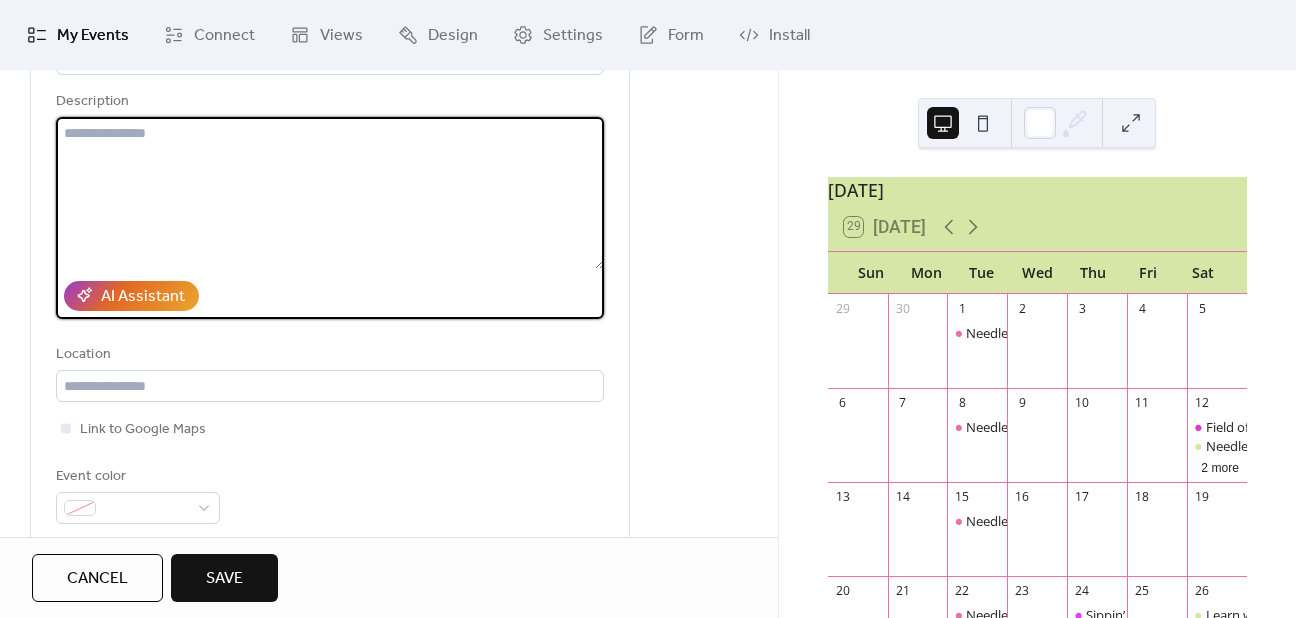 paste on "**********" 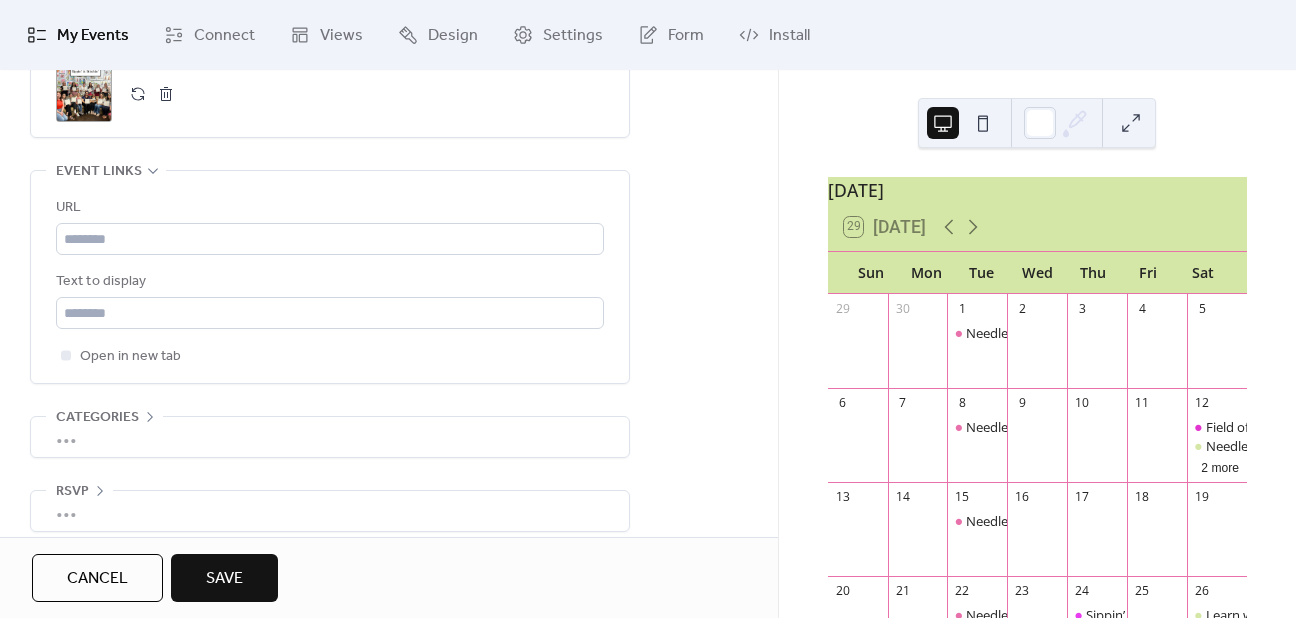 scroll, scrollTop: 1097, scrollLeft: 0, axis: vertical 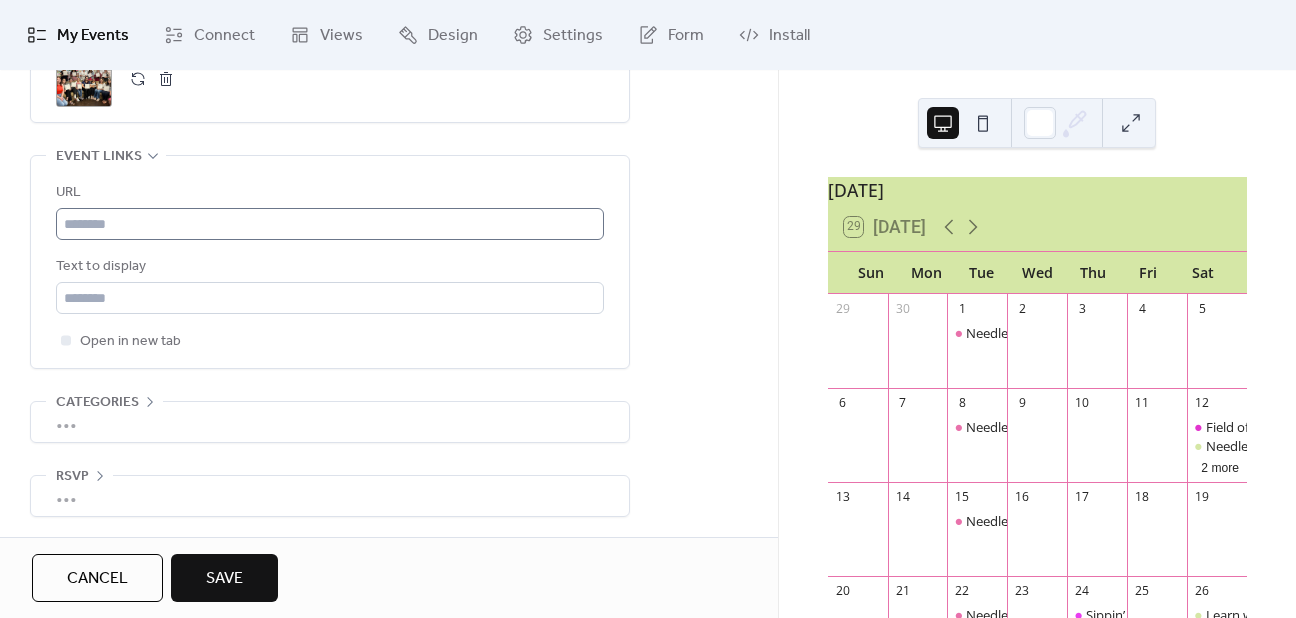 type on "**********" 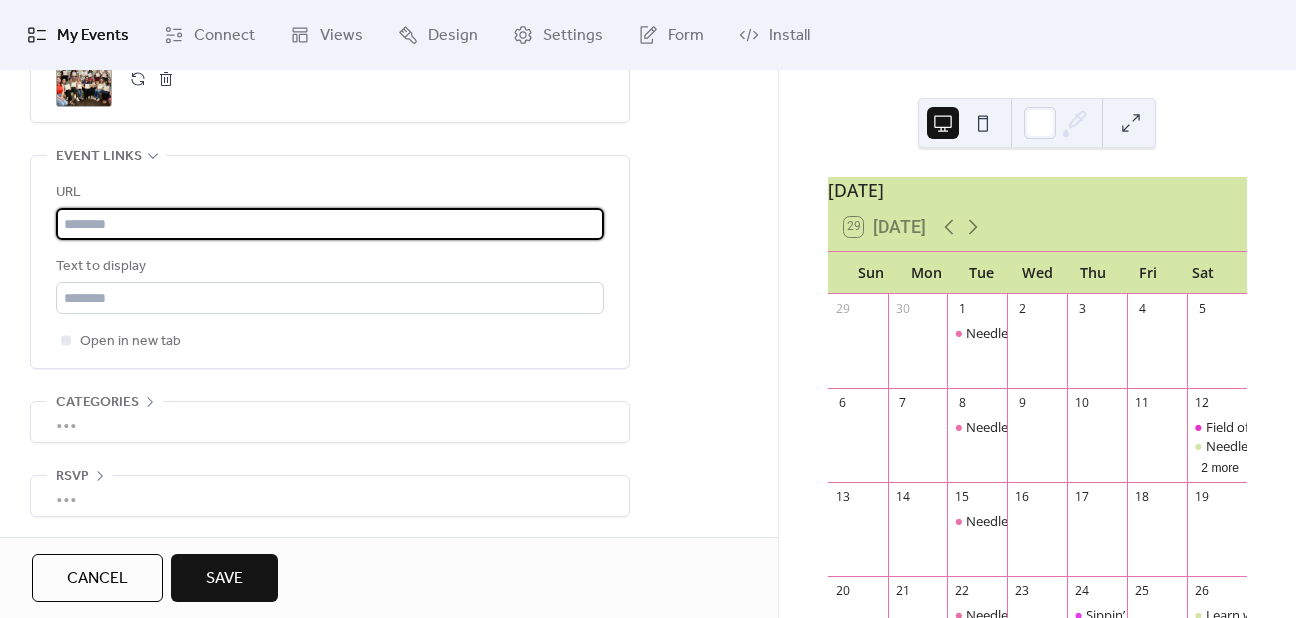 click at bounding box center [330, 224] 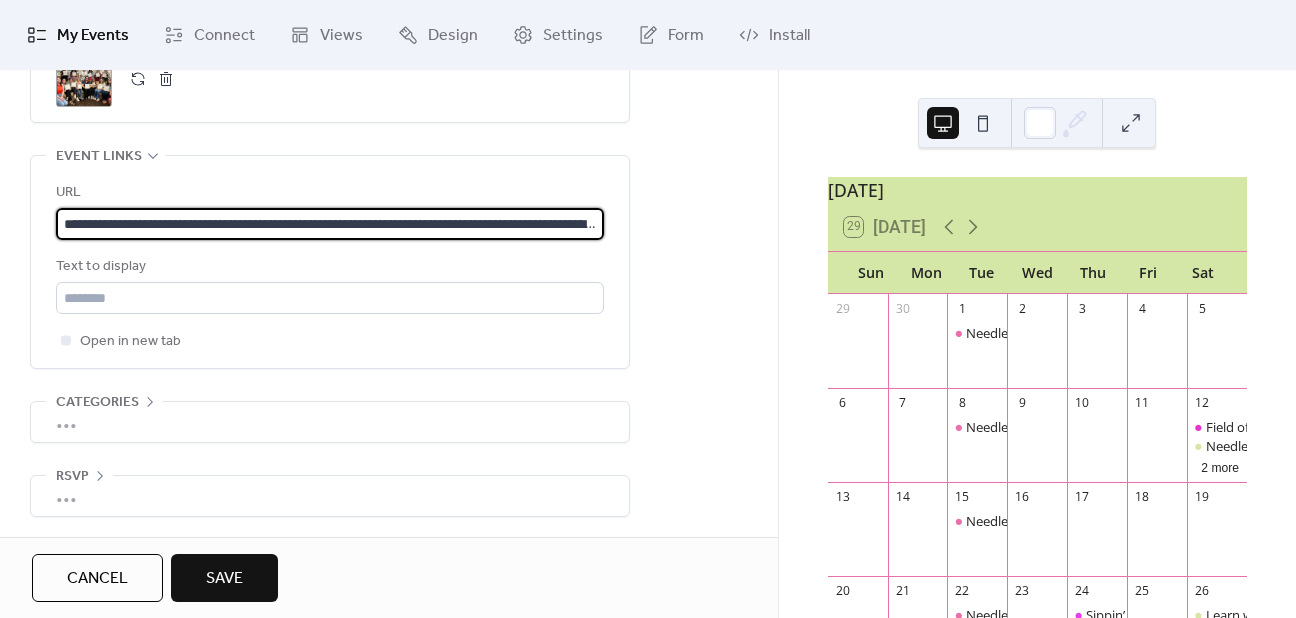 scroll, scrollTop: 0, scrollLeft: 408, axis: horizontal 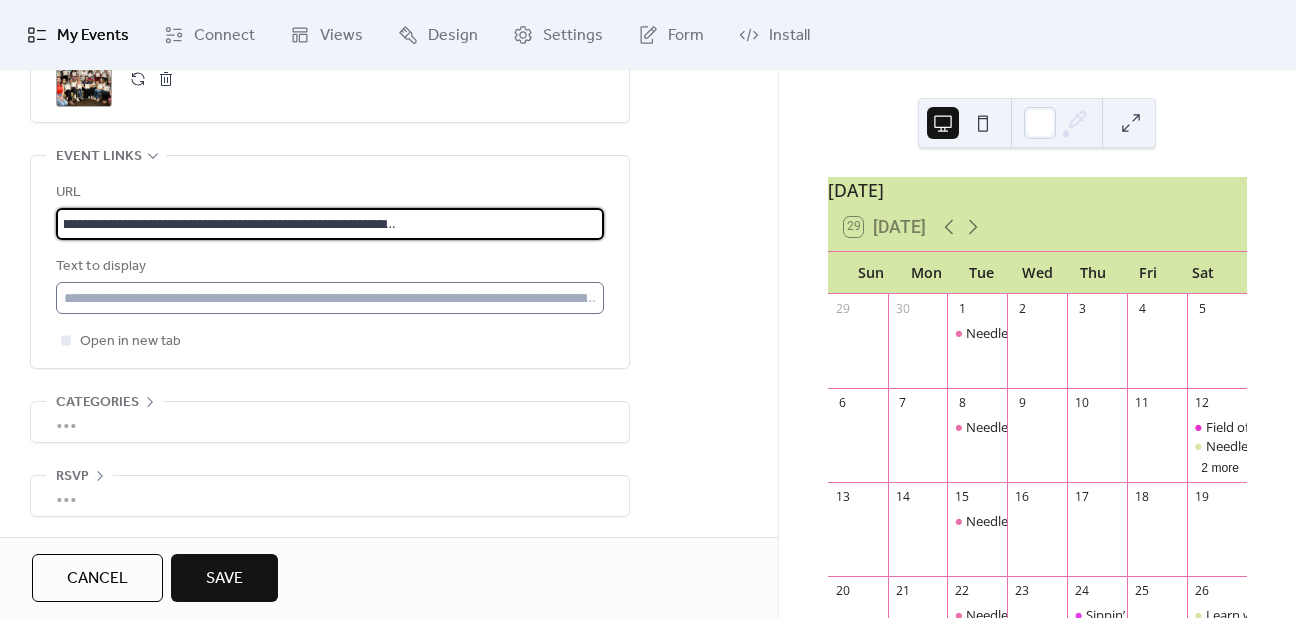 type on "**********" 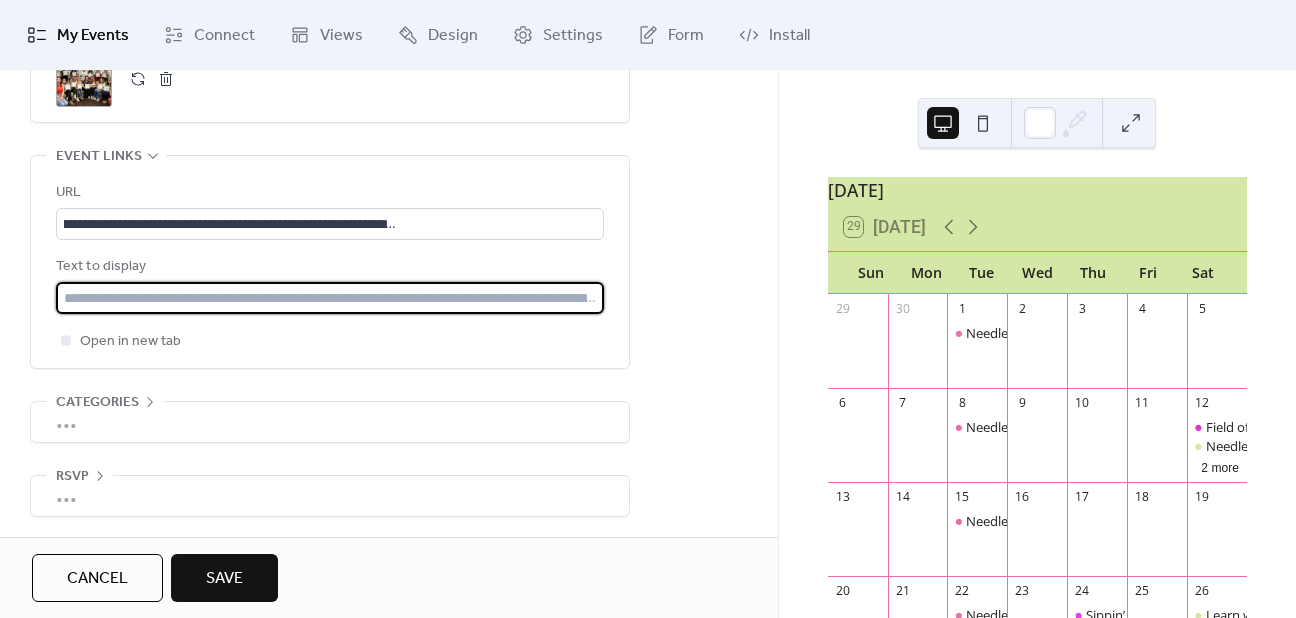click at bounding box center [330, 298] 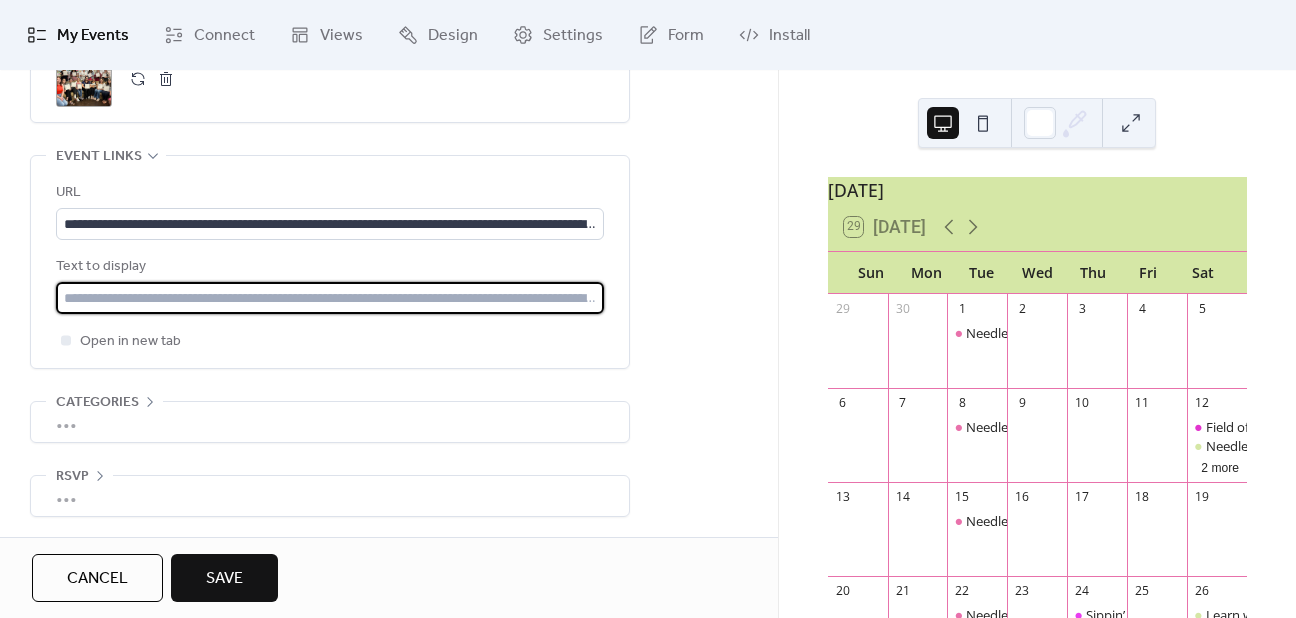 click at bounding box center (330, 298) 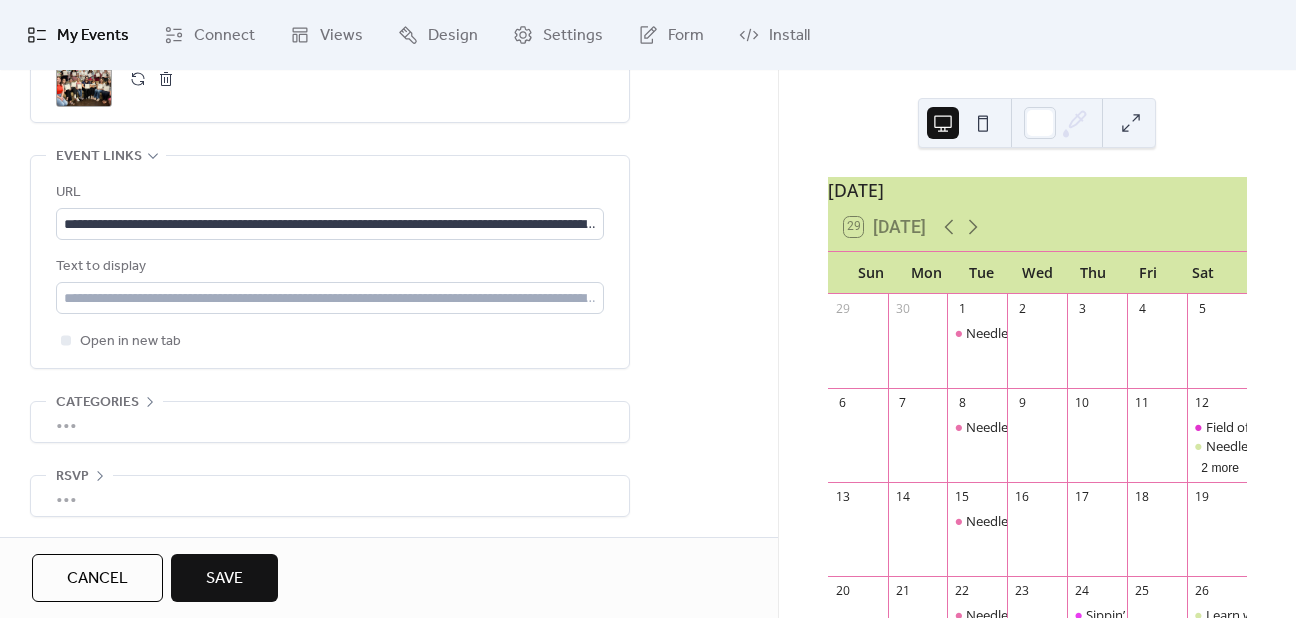 click on "Save" at bounding box center (224, 579) 